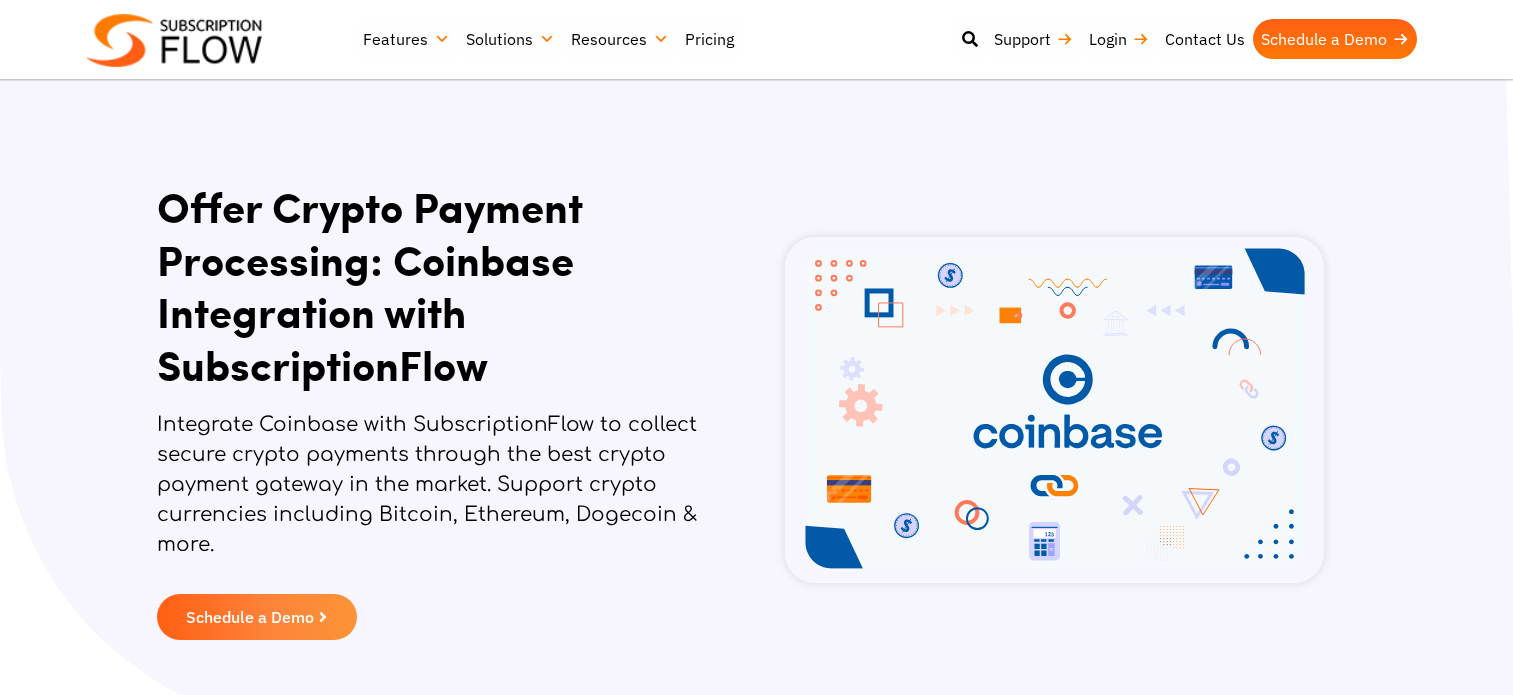 scroll, scrollTop: 0, scrollLeft: 0, axis: both 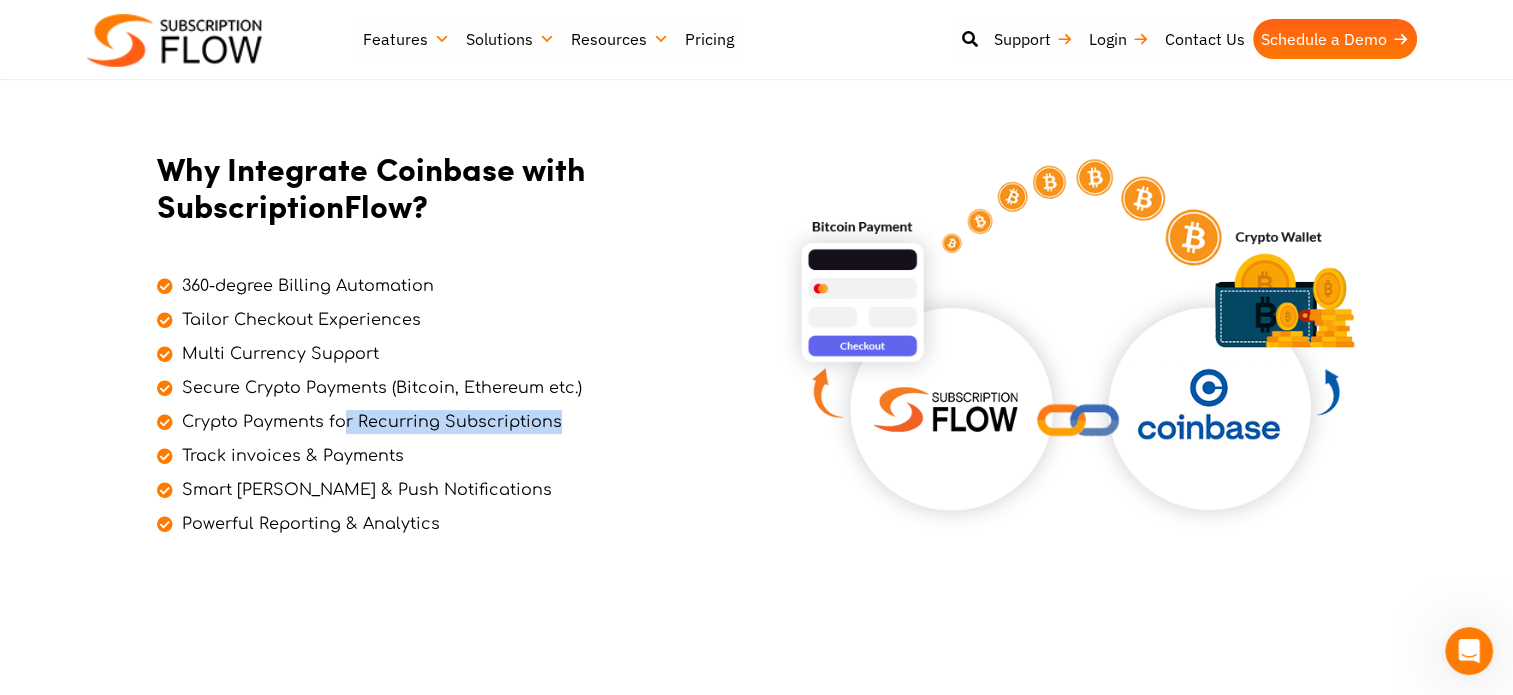 drag, startPoint x: 356, startPoint y: 423, endPoint x: 611, endPoint y: 426, distance: 255.01764 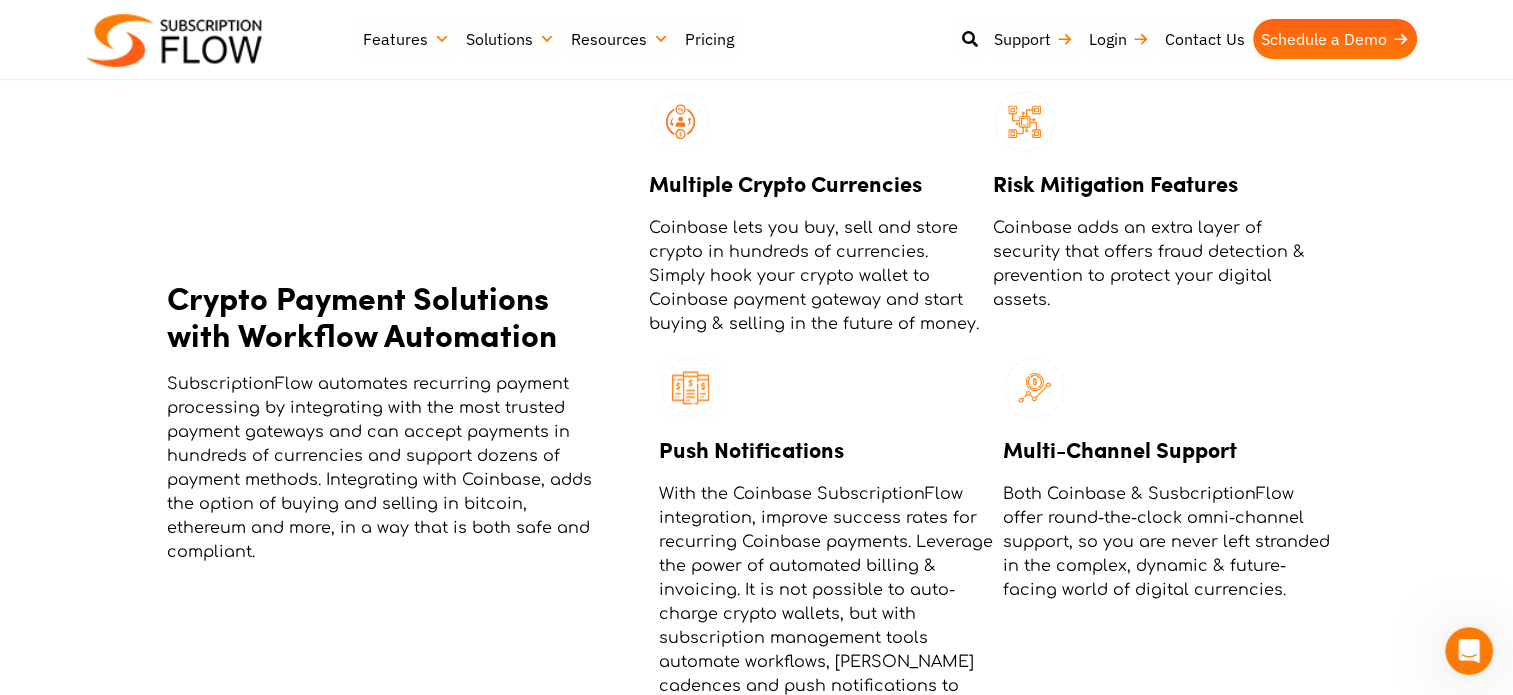 scroll, scrollTop: 2400, scrollLeft: 0, axis: vertical 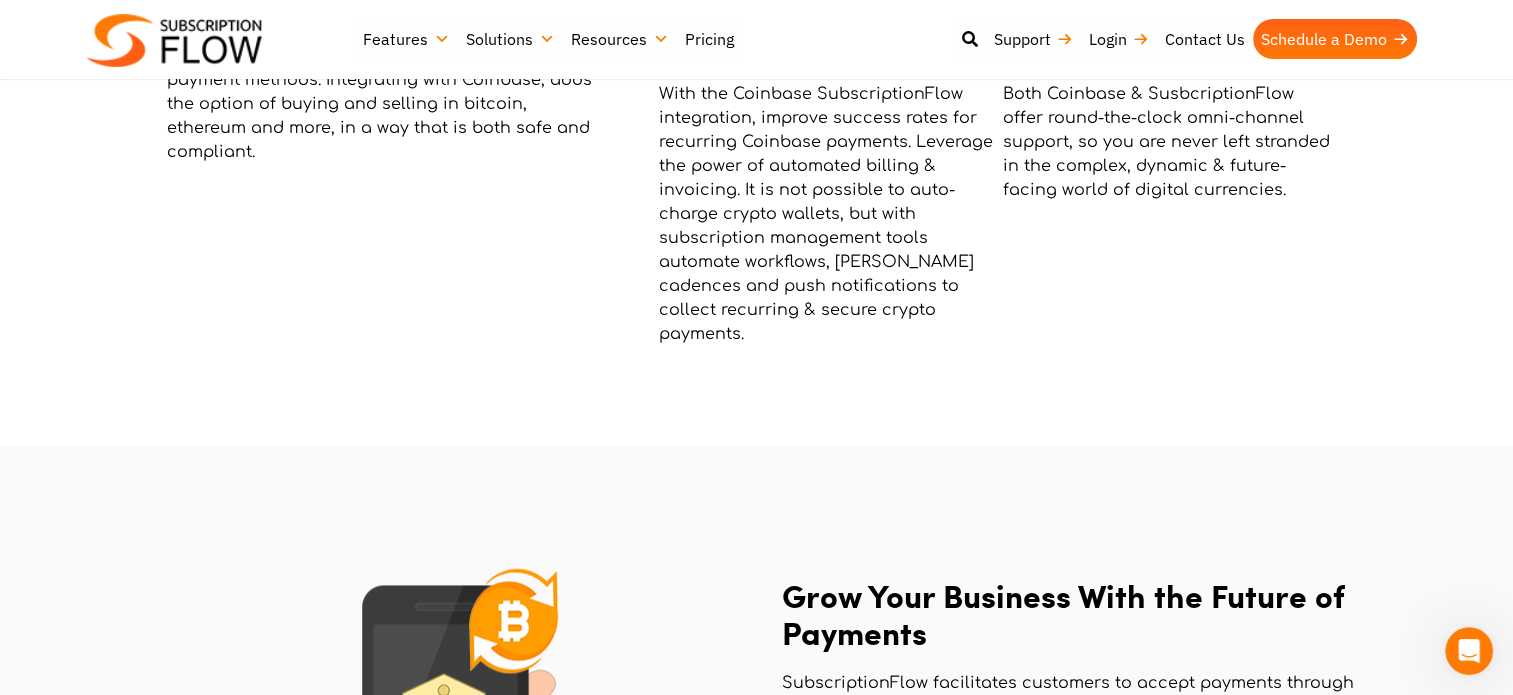 click 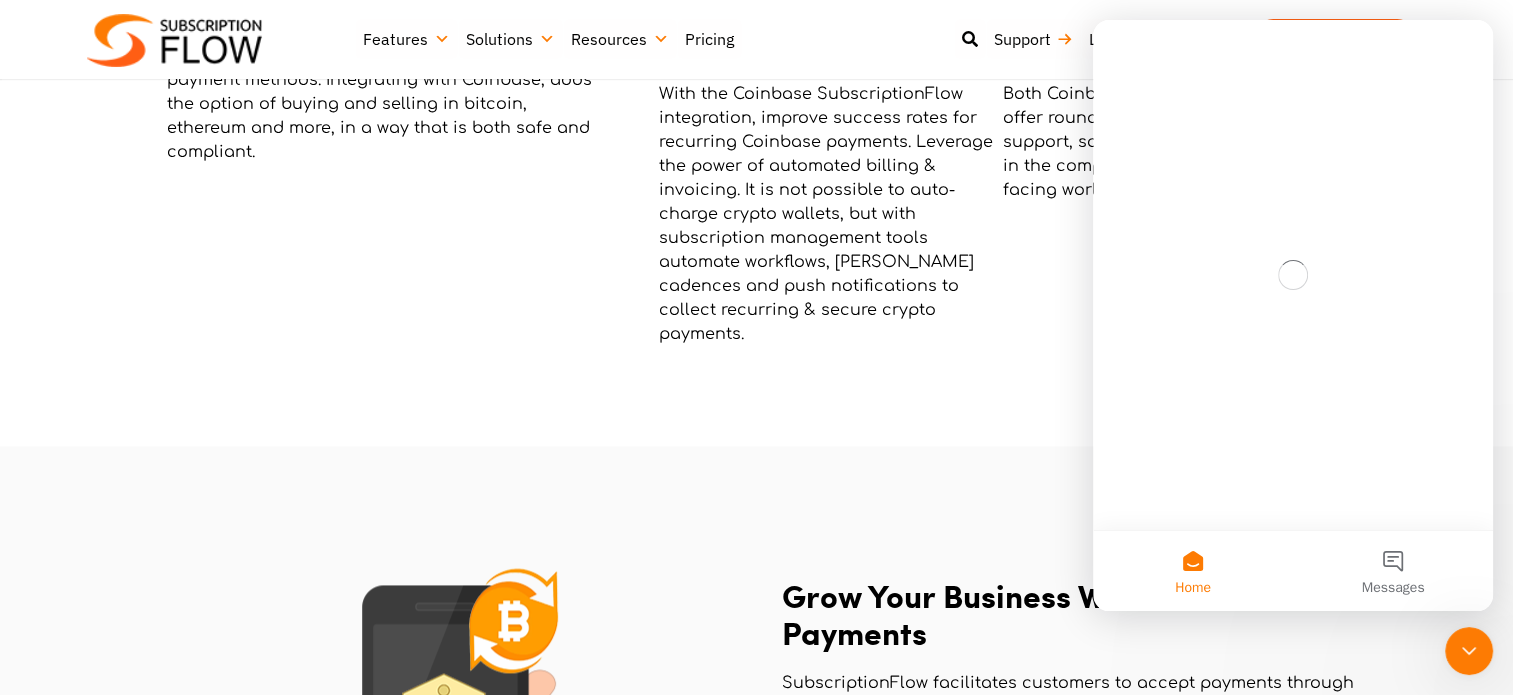 scroll, scrollTop: 0, scrollLeft: 0, axis: both 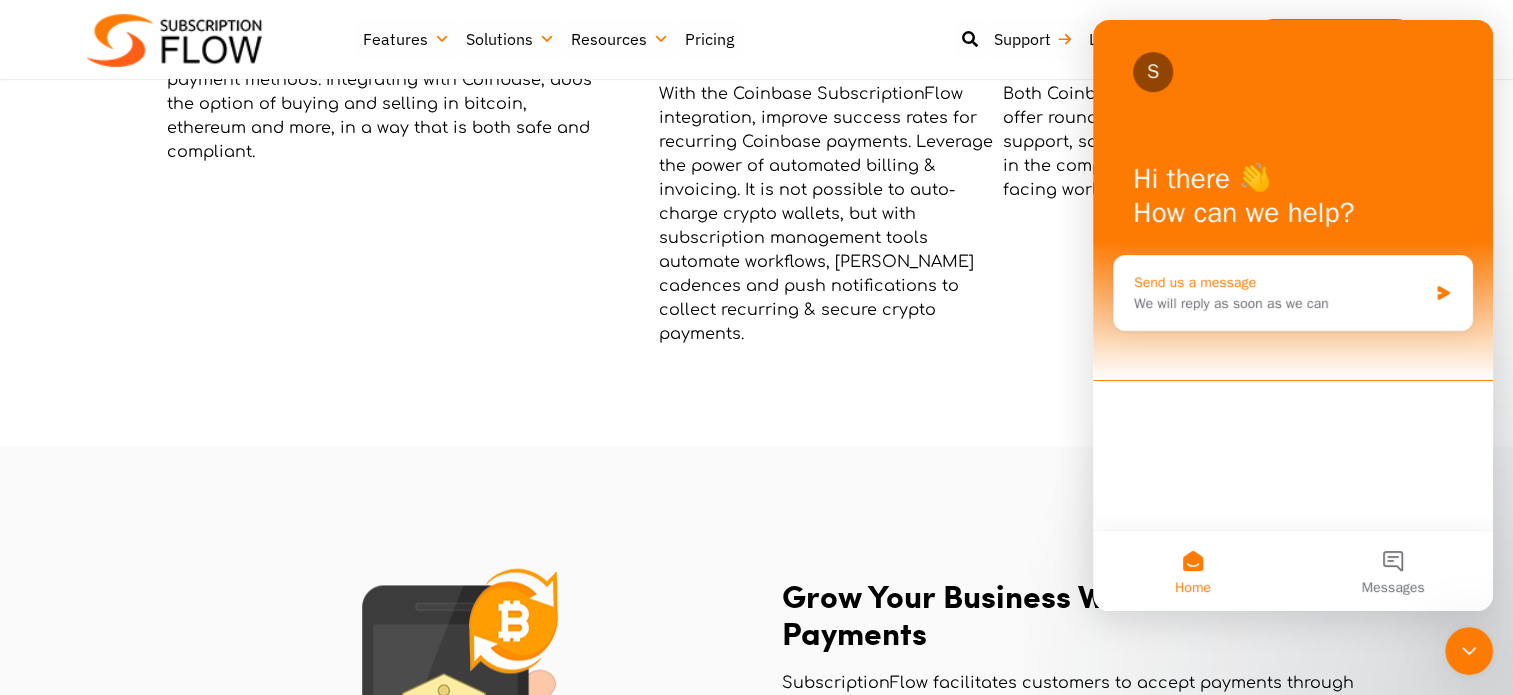click on "Send us a message" at bounding box center [1280, 282] 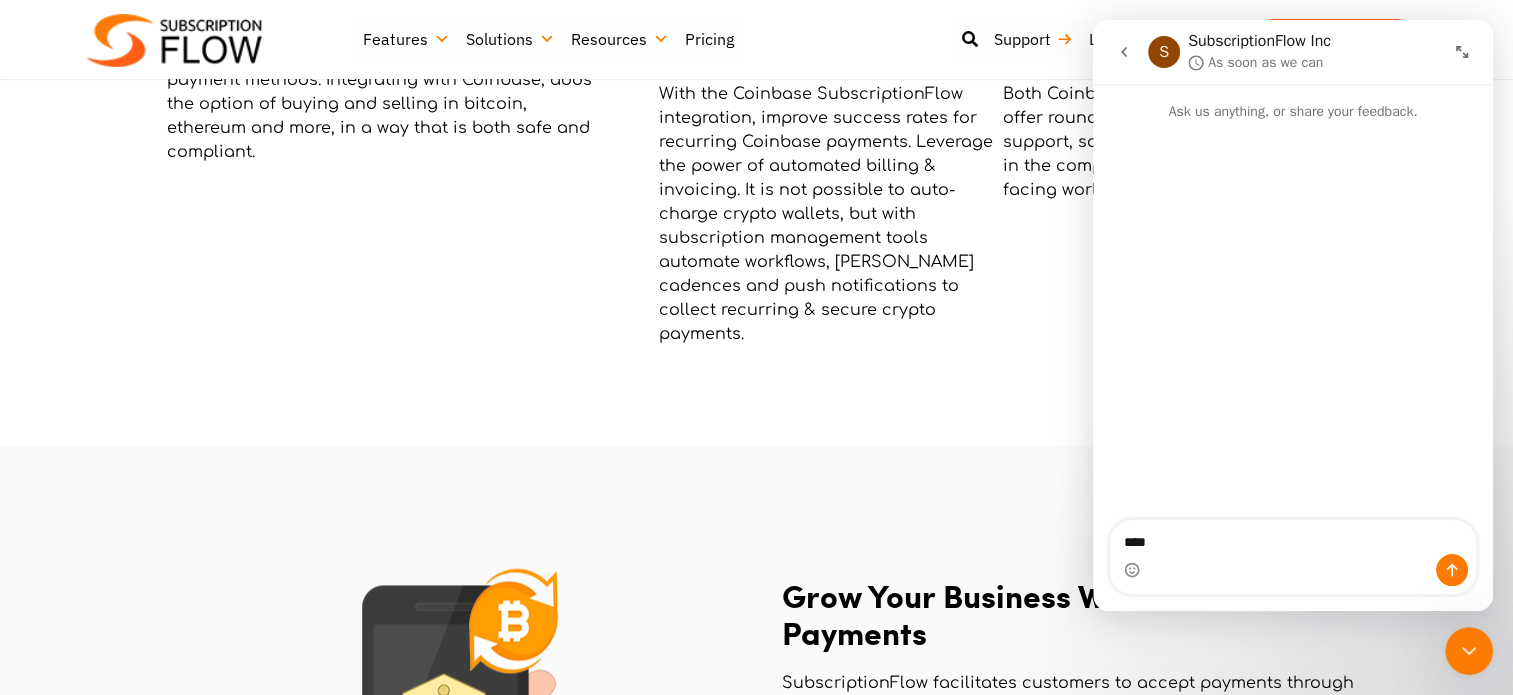 type on "*****" 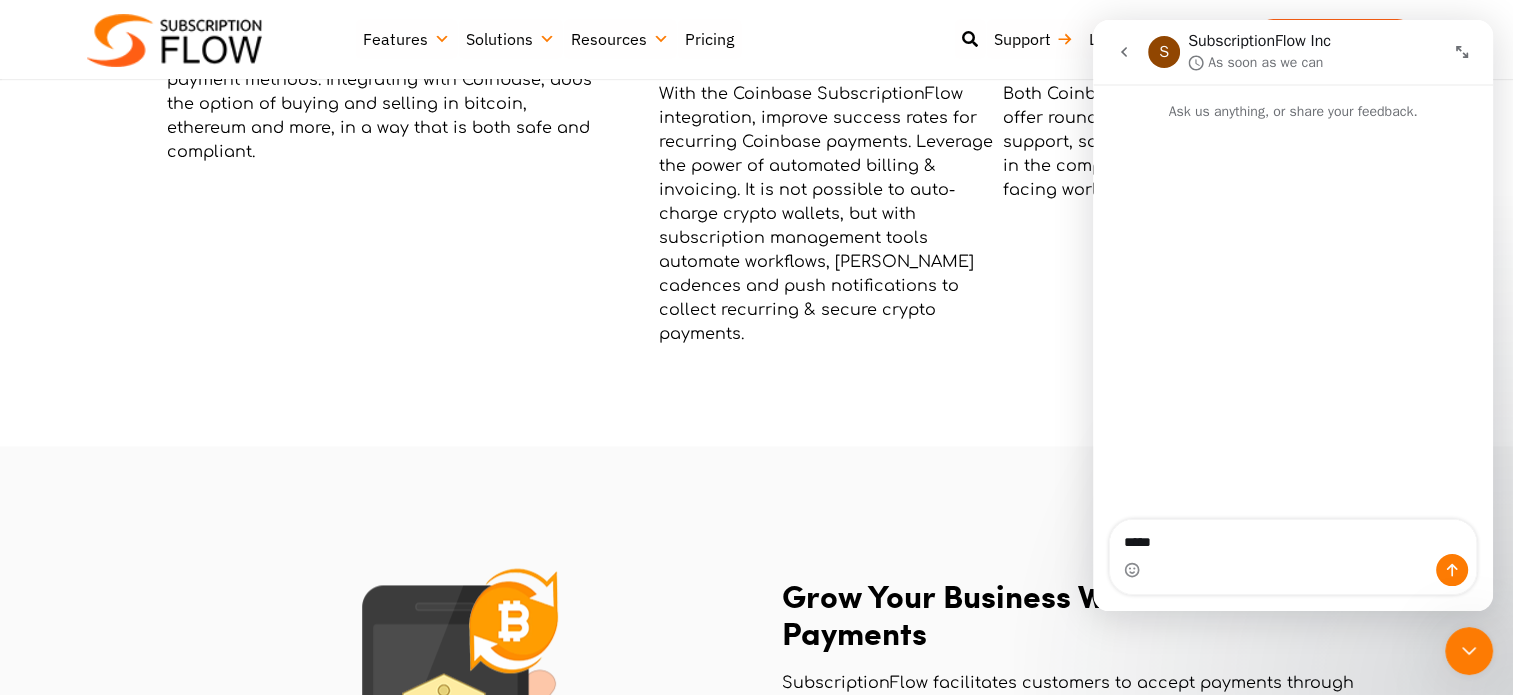 type 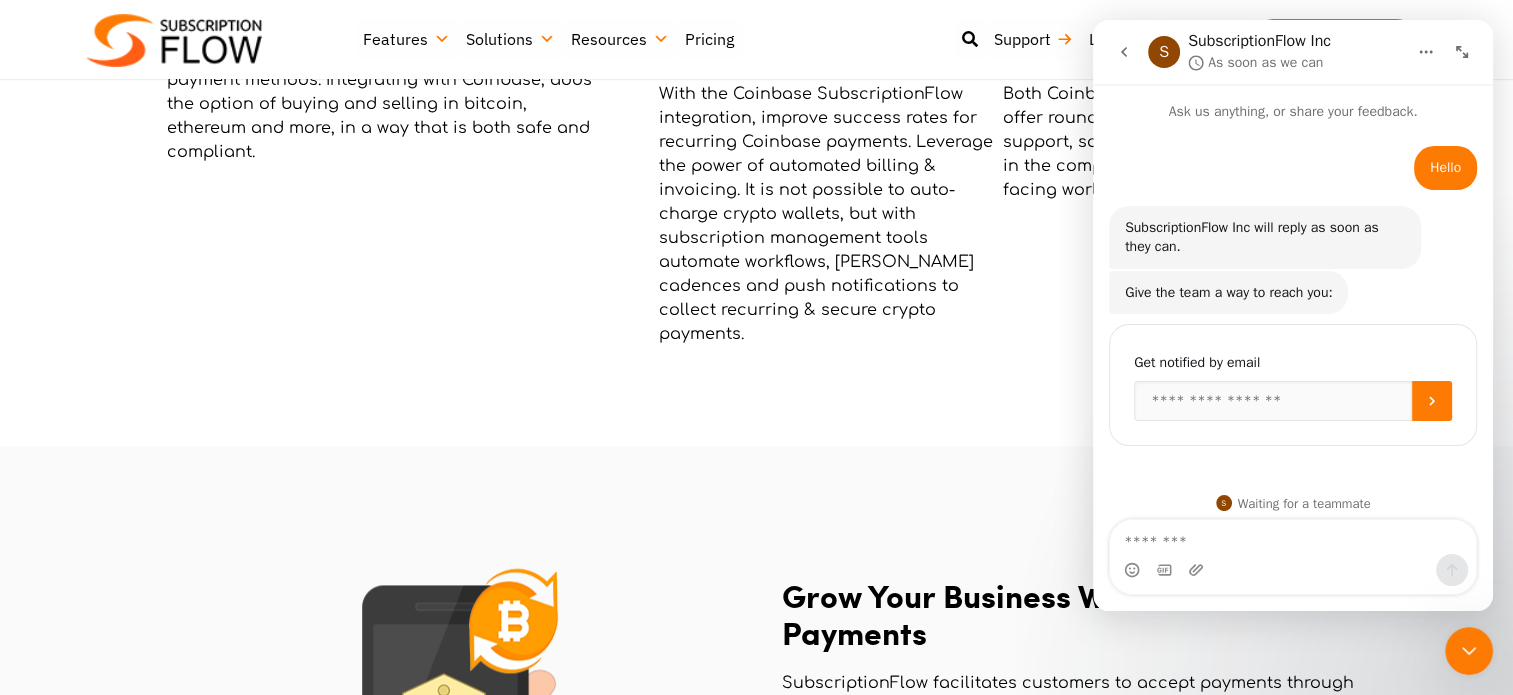 scroll, scrollTop: 11, scrollLeft: 0, axis: vertical 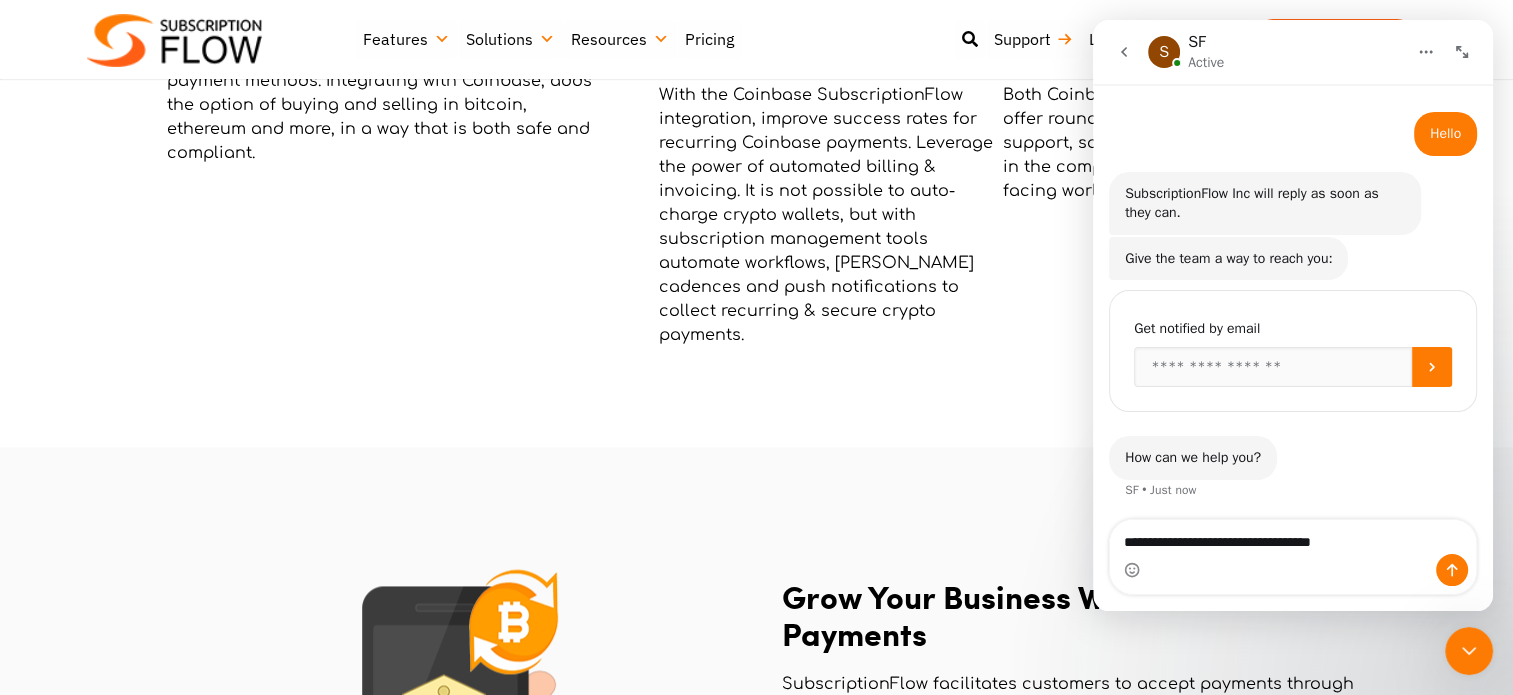 type on "**********" 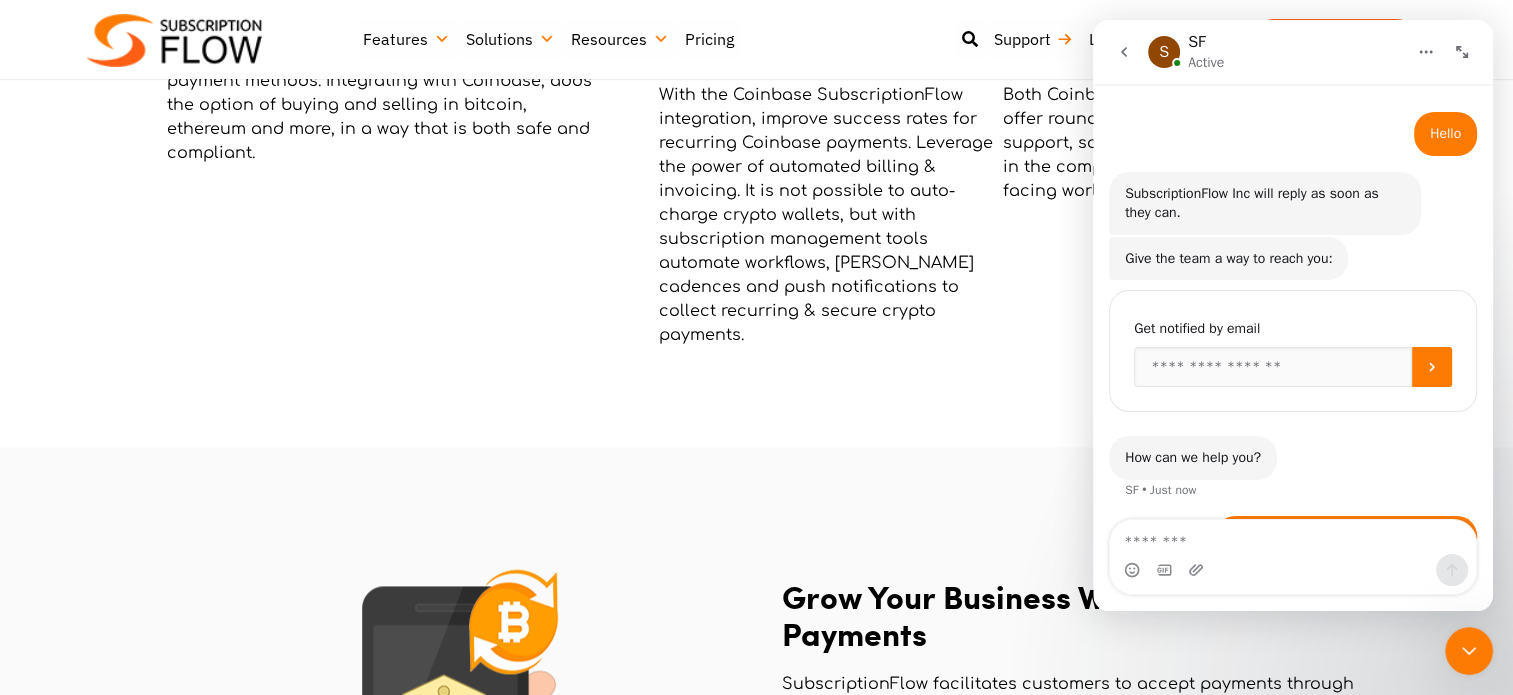 scroll, scrollTop: 94, scrollLeft: 0, axis: vertical 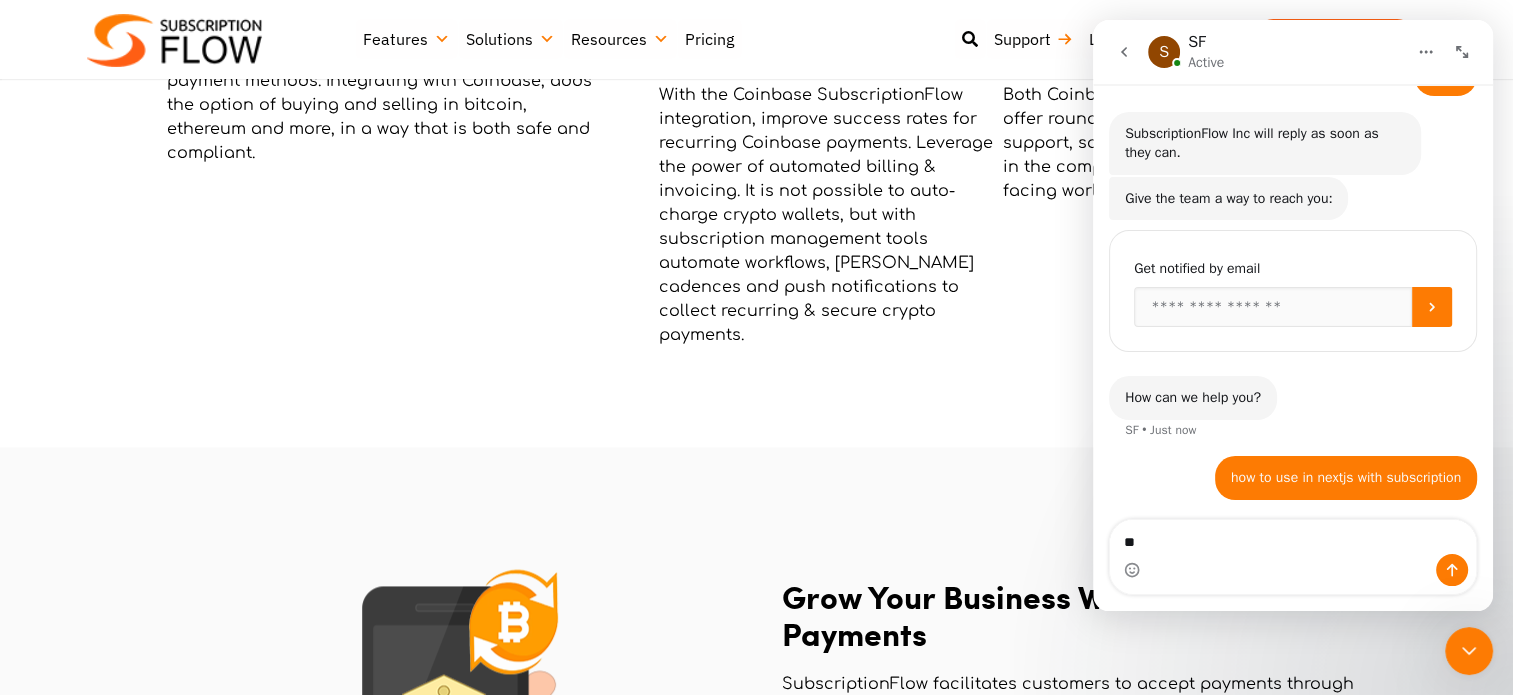 type on "*" 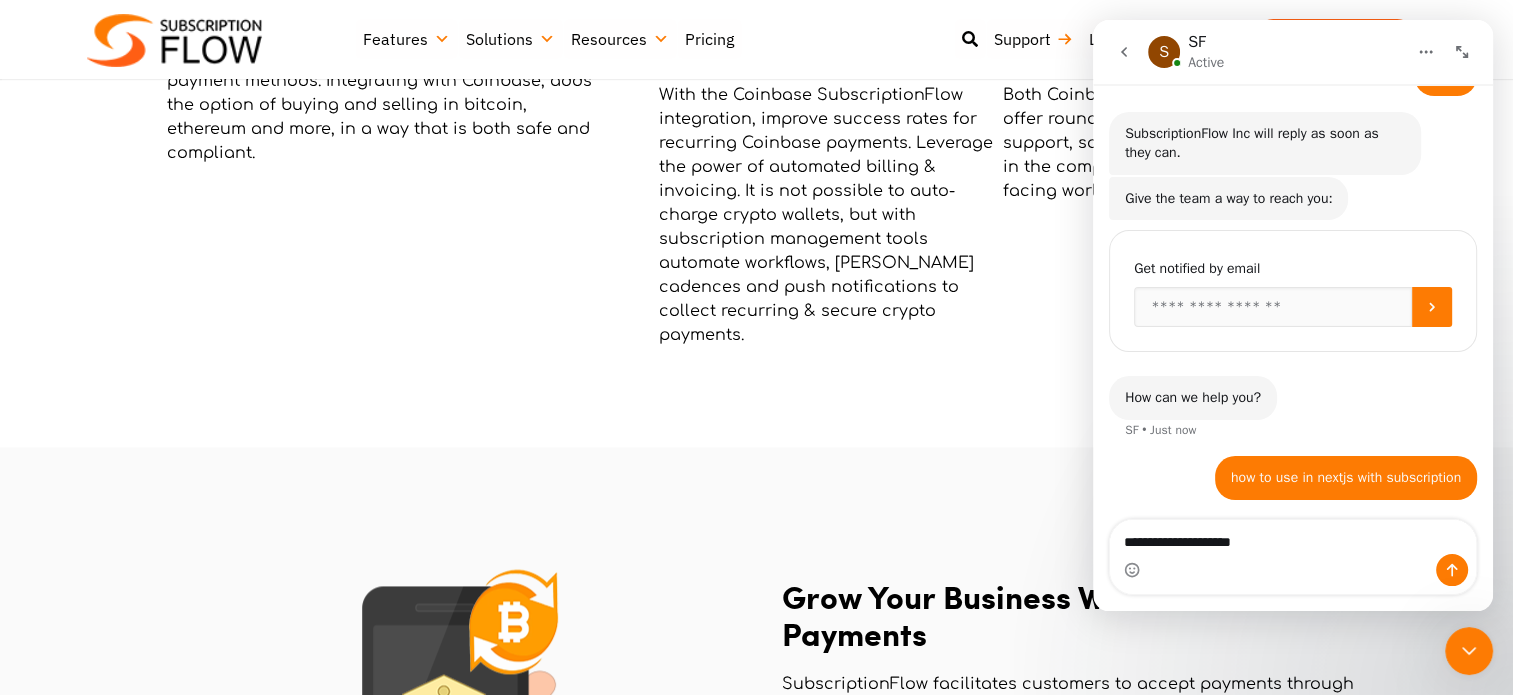 type on "**********" 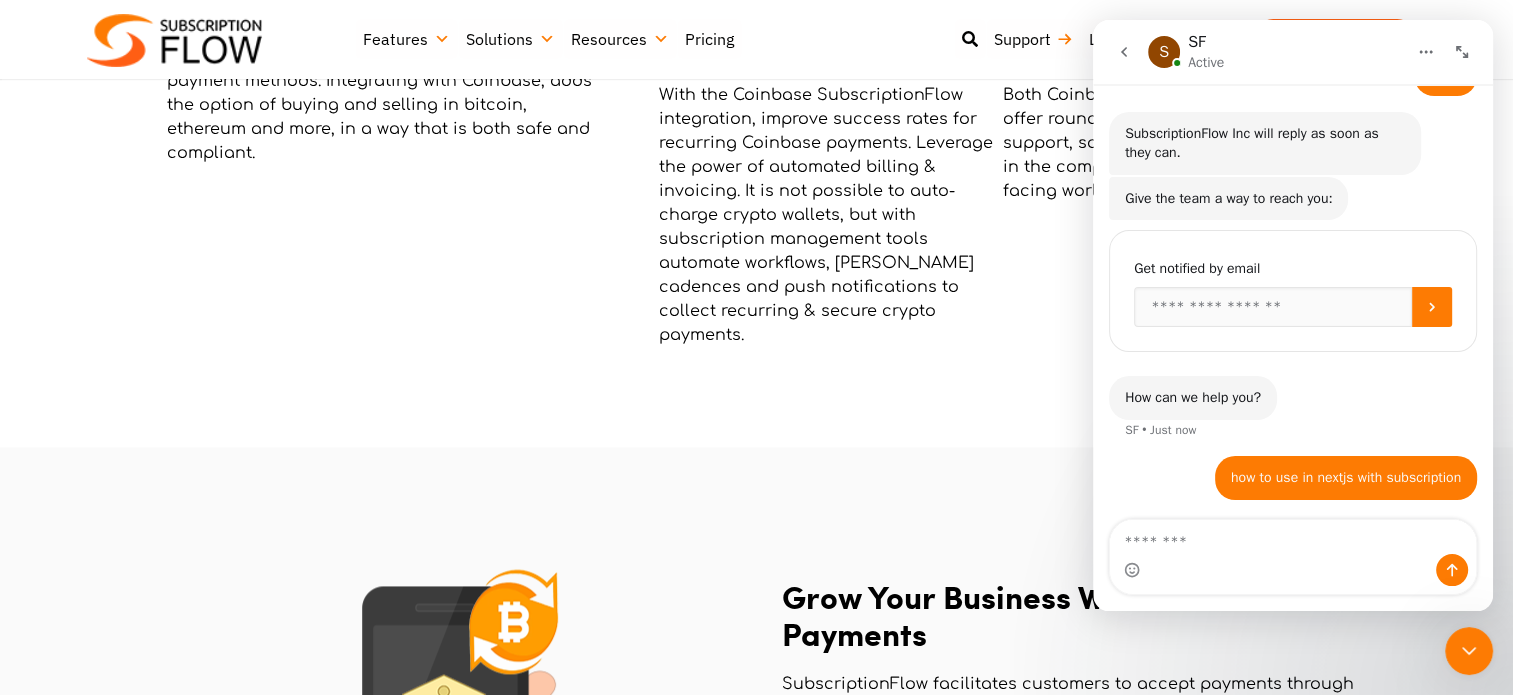 scroll, scrollTop: 140, scrollLeft: 0, axis: vertical 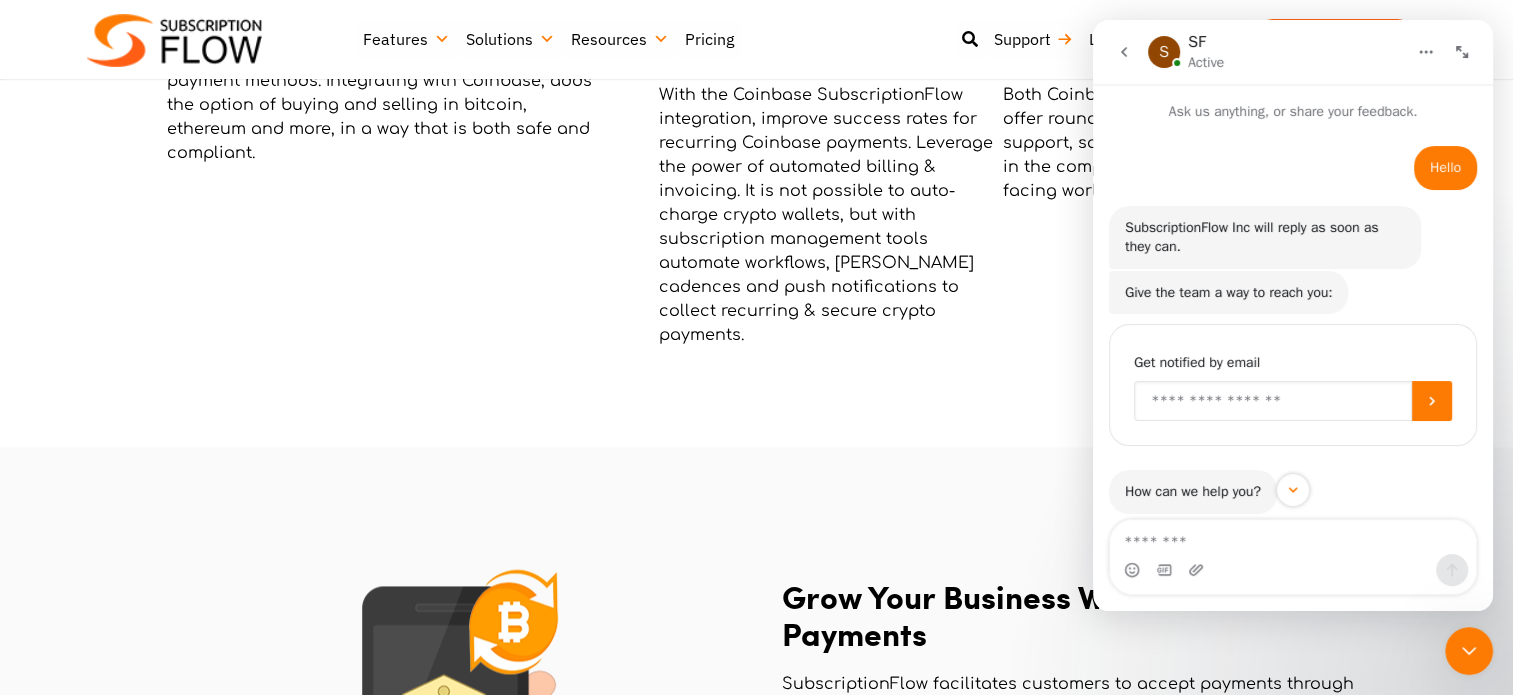 click at bounding box center [1273, 401] 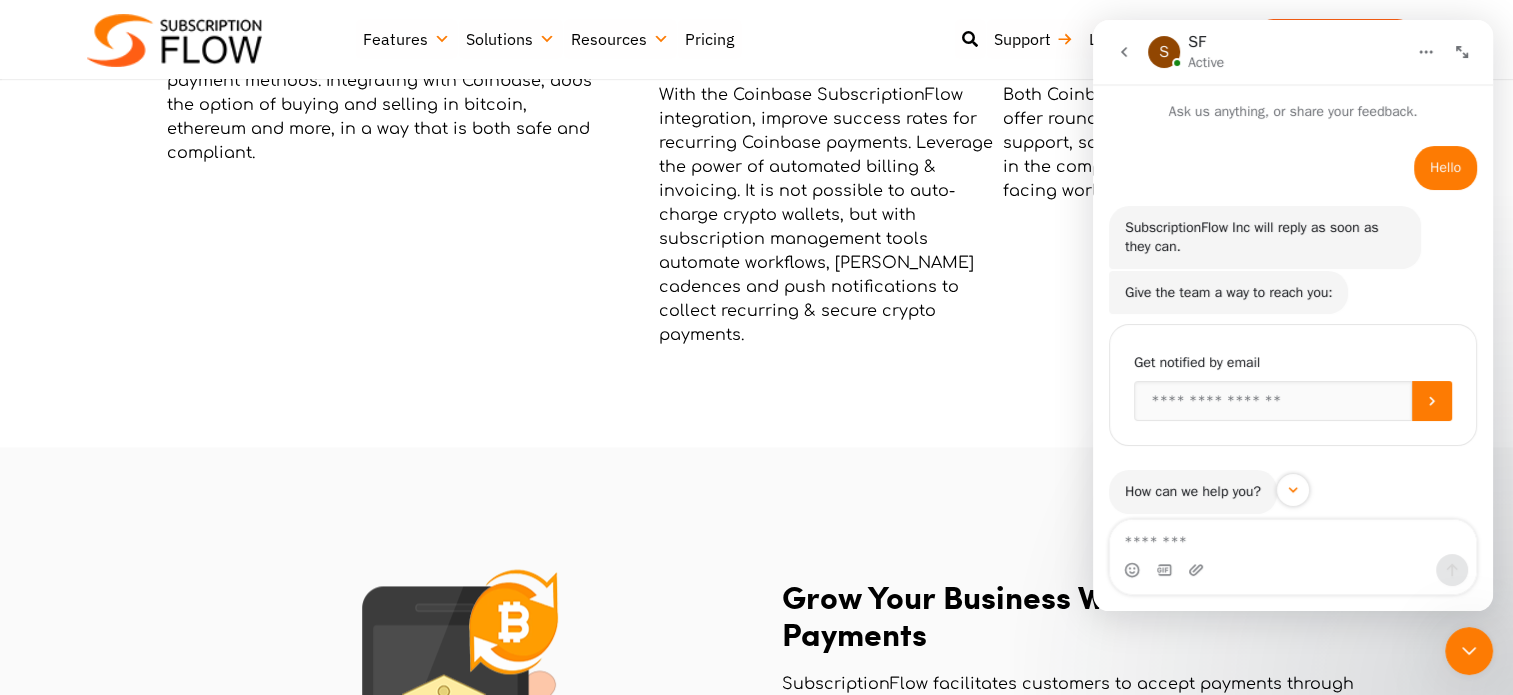 click on "Get notified by email" at bounding box center [1293, 363] 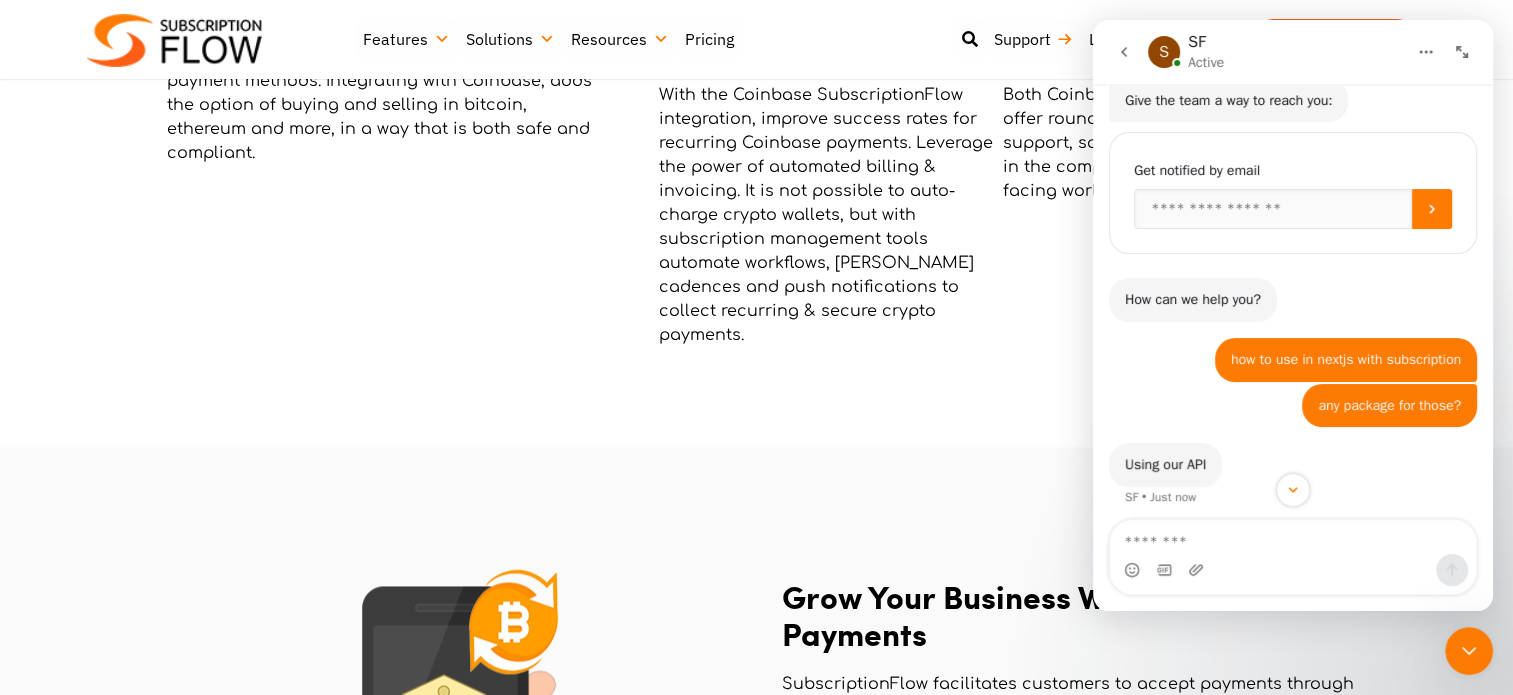 scroll, scrollTop: 199, scrollLeft: 0, axis: vertical 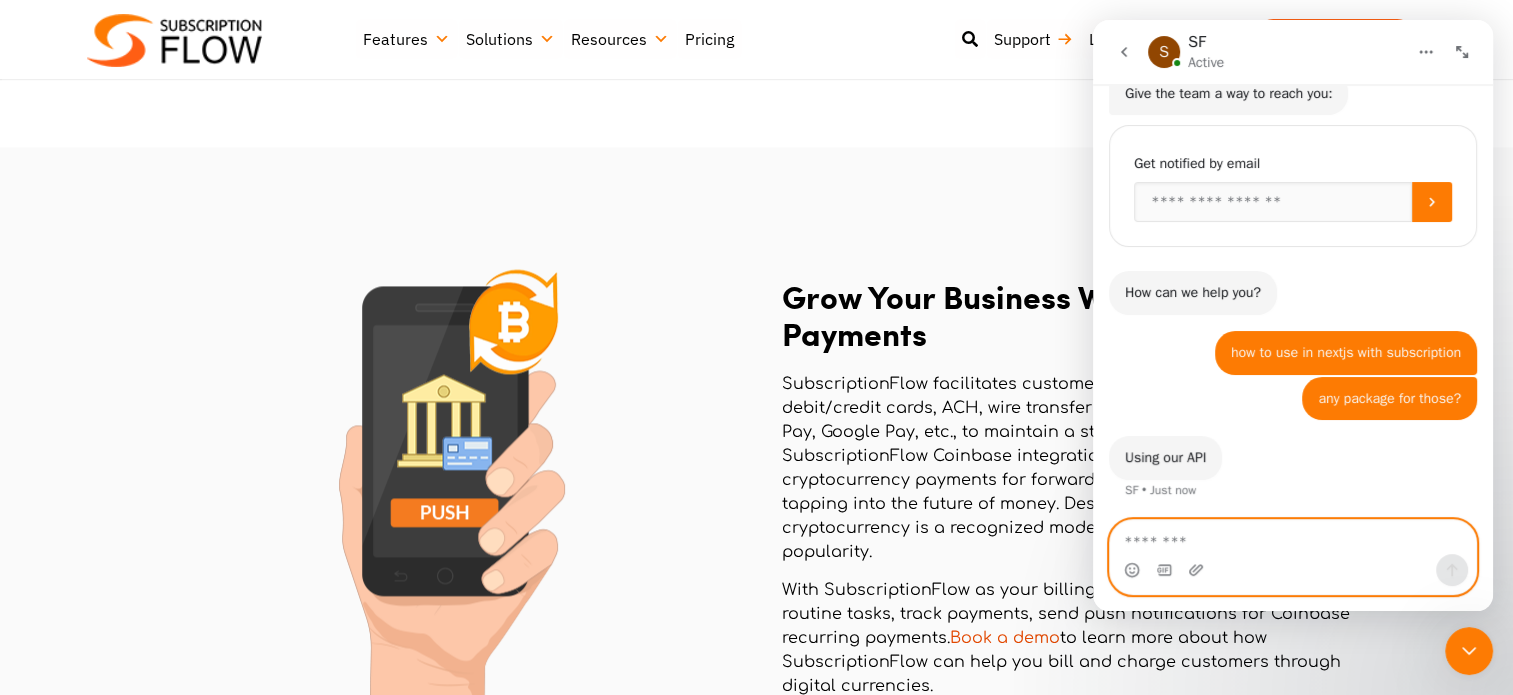 drag, startPoint x: 1190, startPoint y: 542, endPoint x: 1207, endPoint y: 540, distance: 17.117243 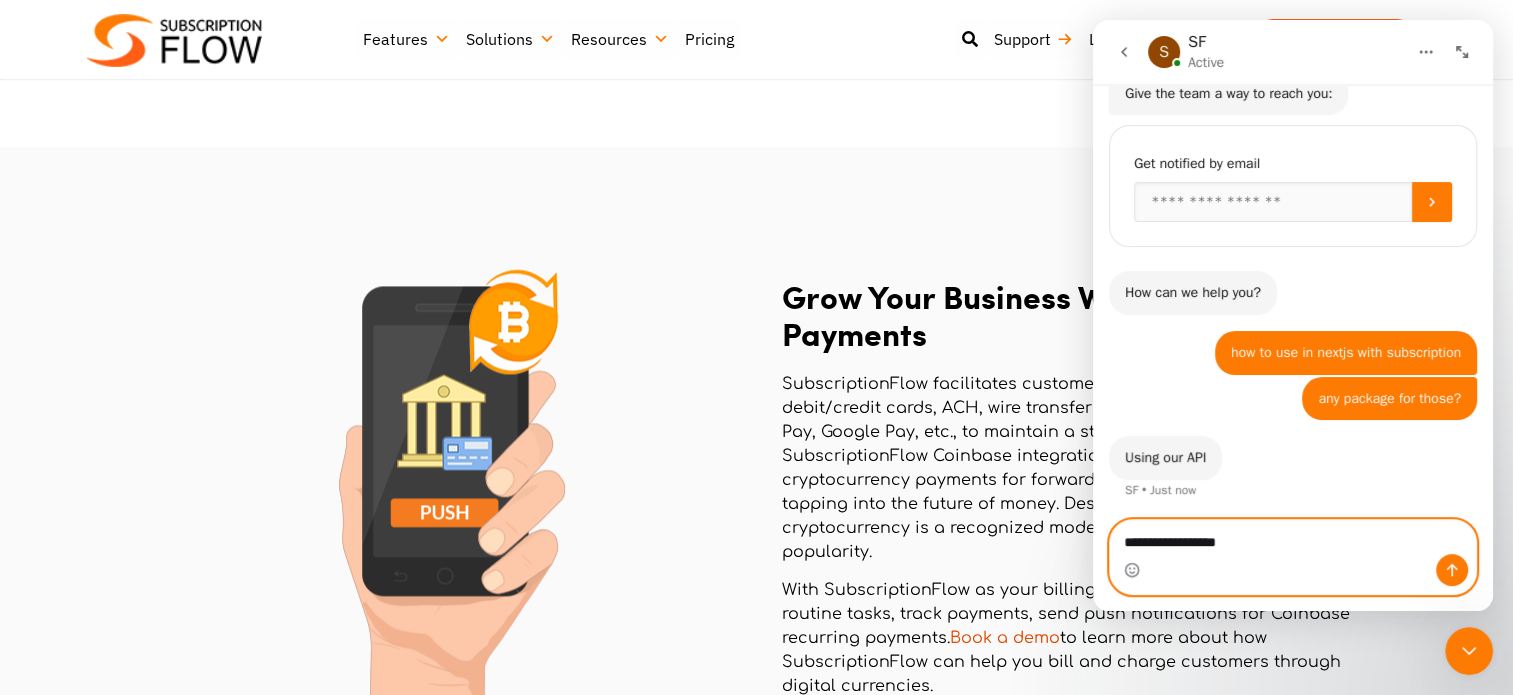 type on "**********" 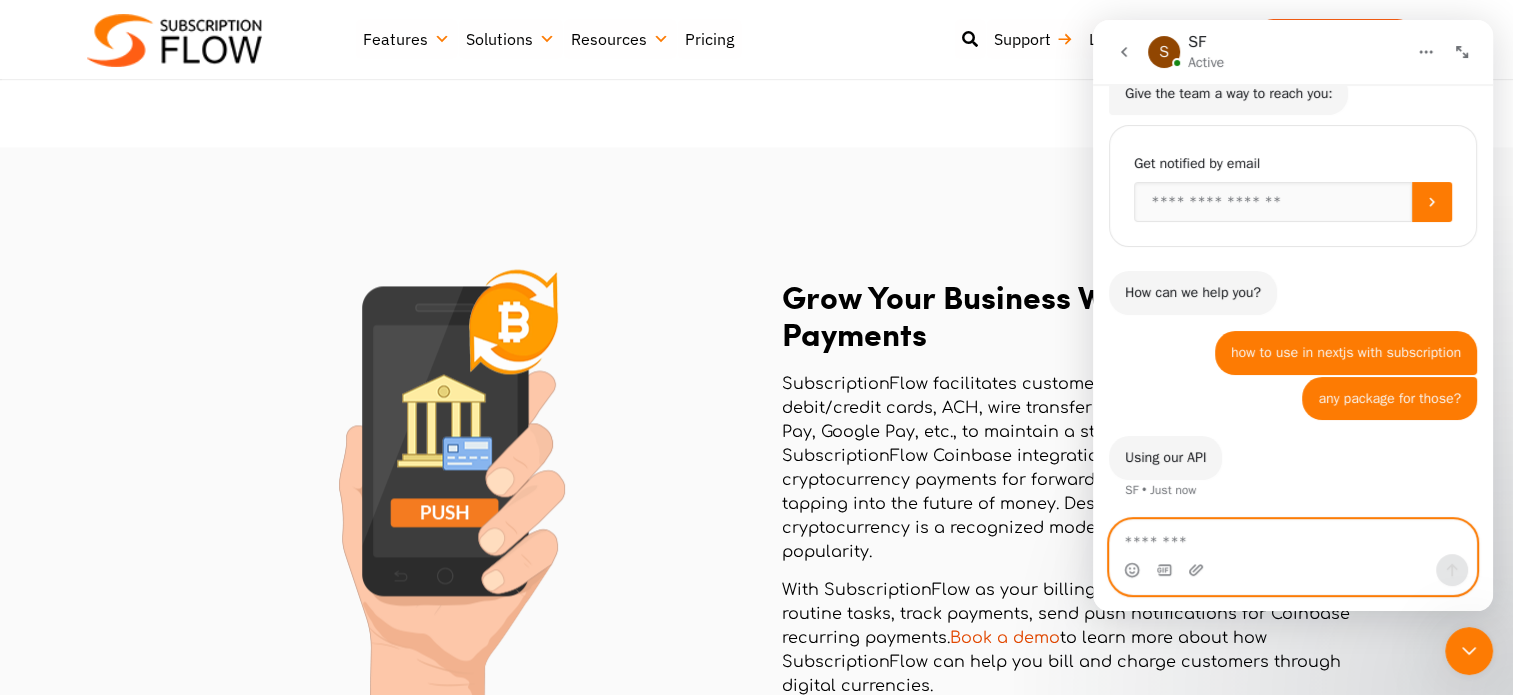 scroll, scrollTop: 259, scrollLeft: 0, axis: vertical 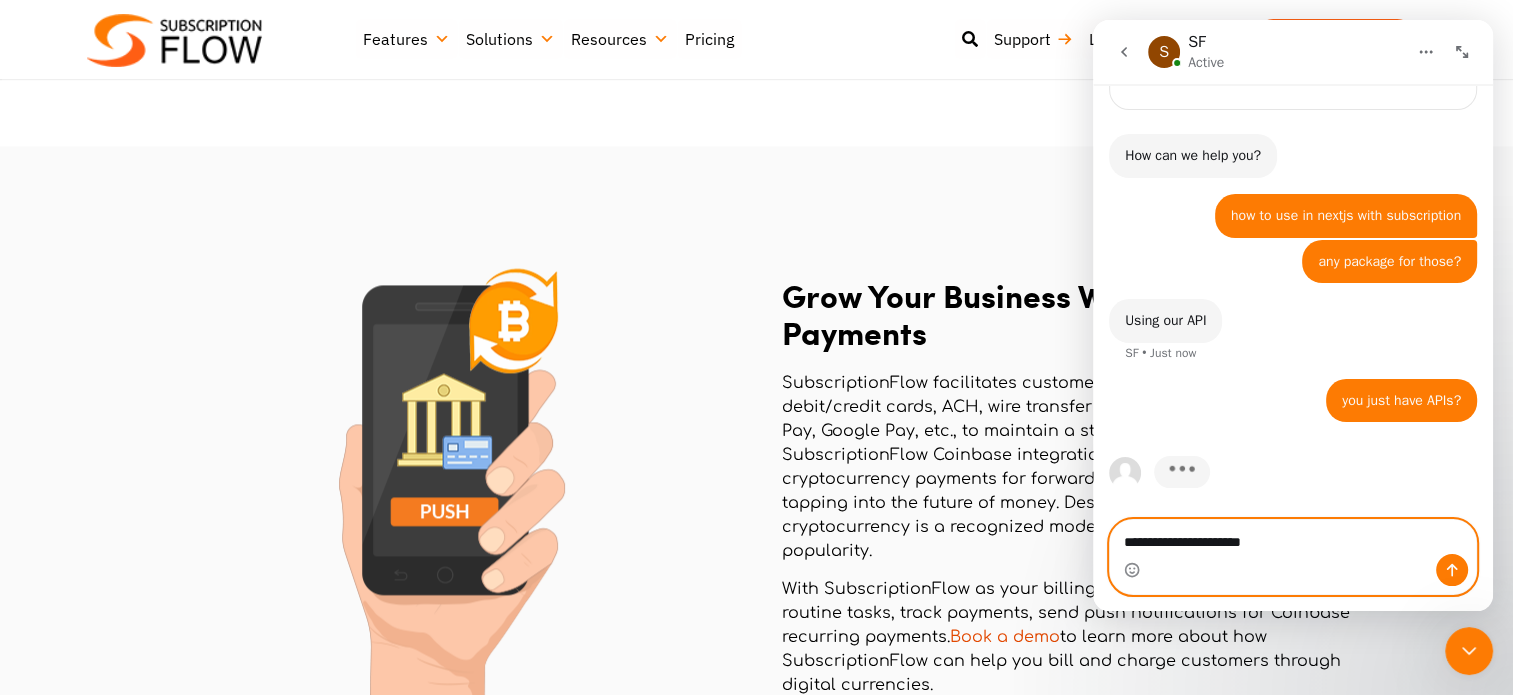 type on "**********" 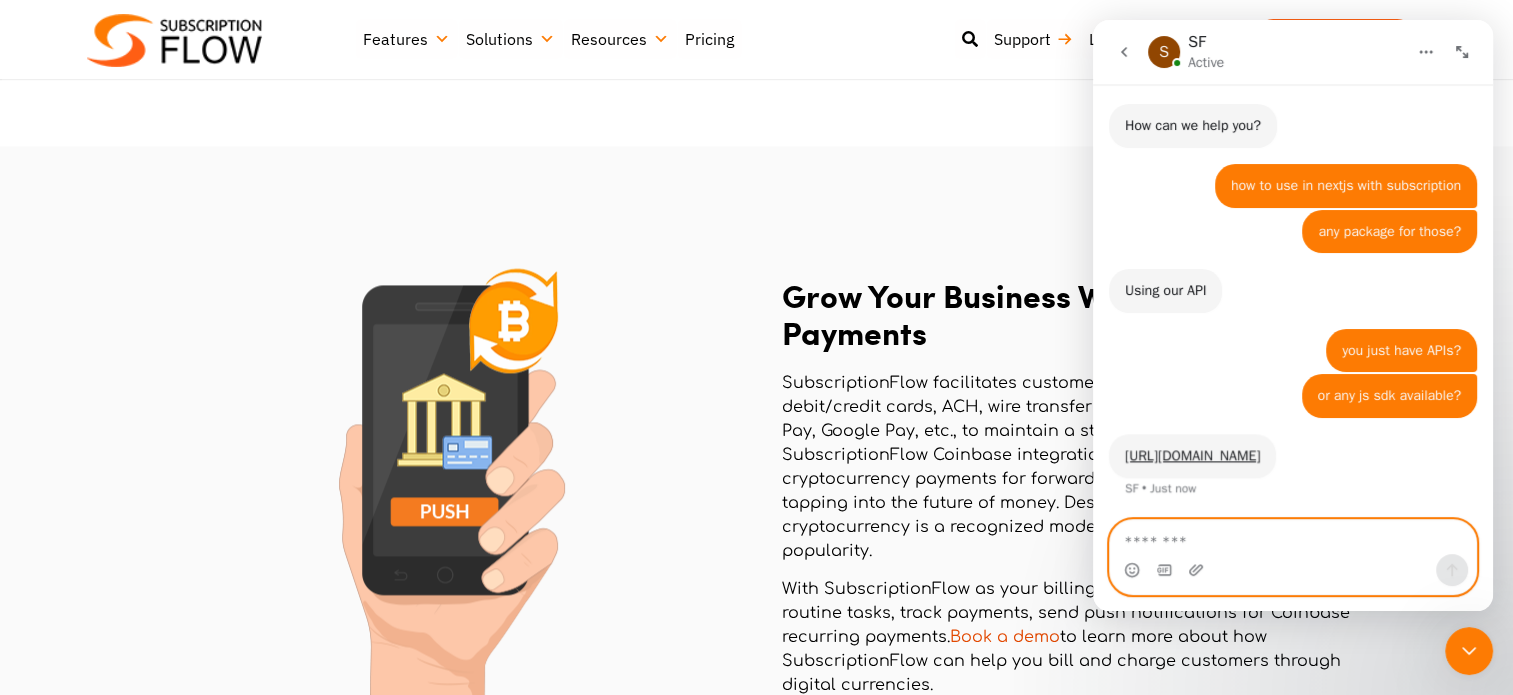 scroll, scrollTop: 384, scrollLeft: 0, axis: vertical 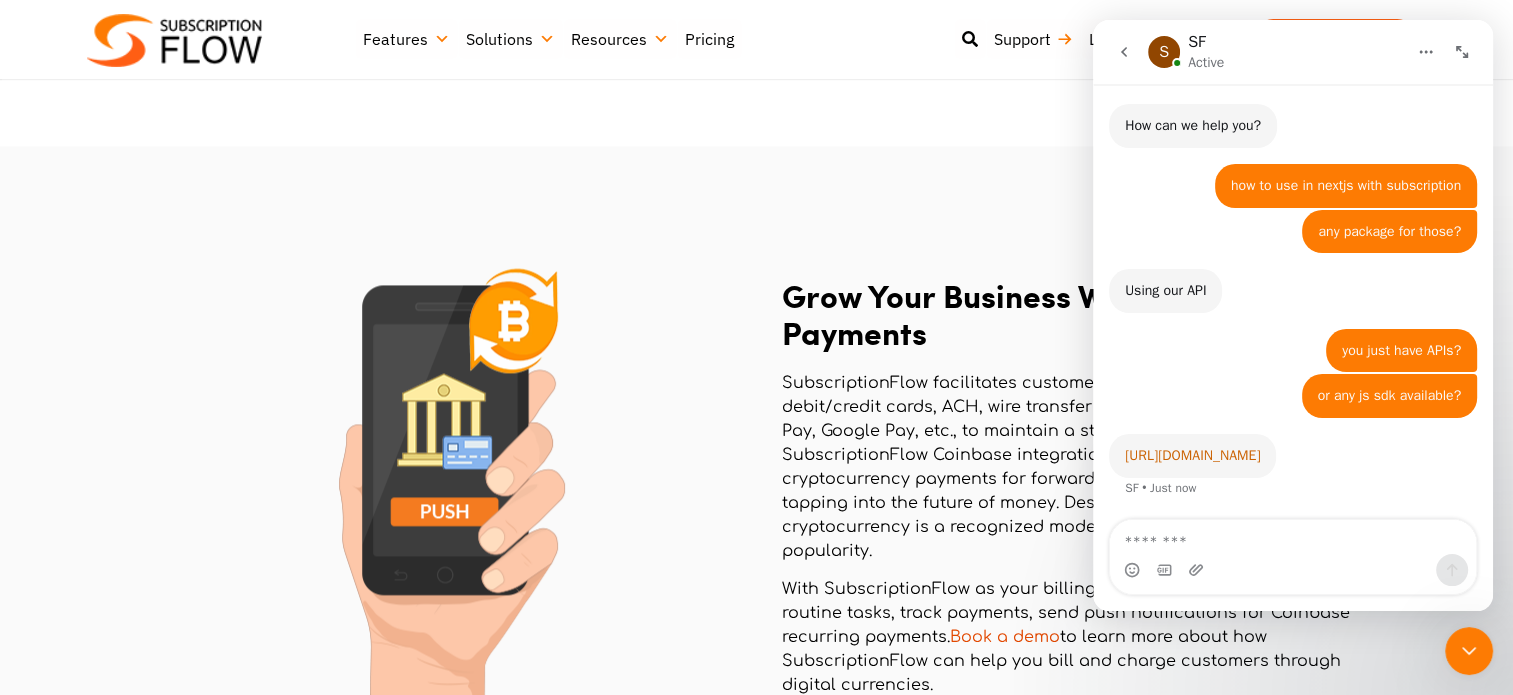 click on "[URL][DOMAIN_NAME]" at bounding box center [1192, 455] 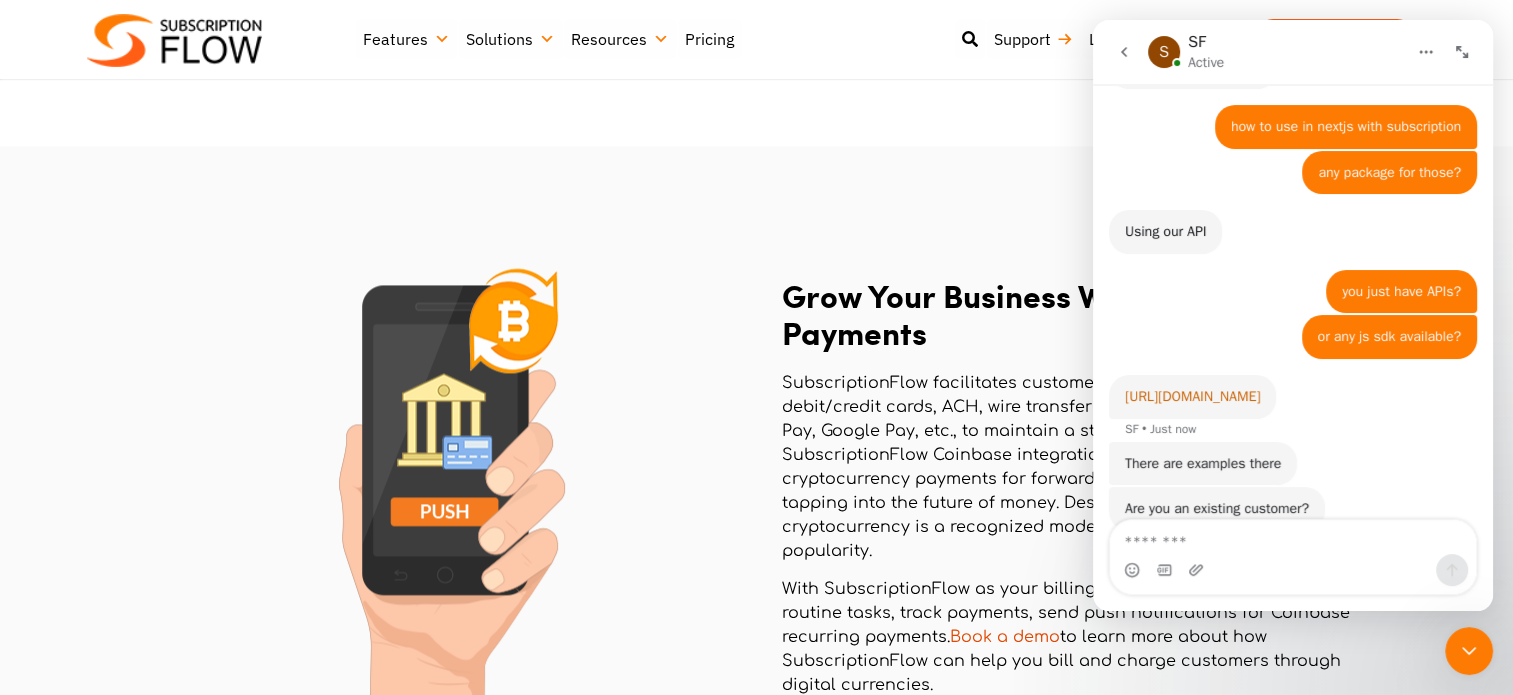 scroll, scrollTop: 495, scrollLeft: 0, axis: vertical 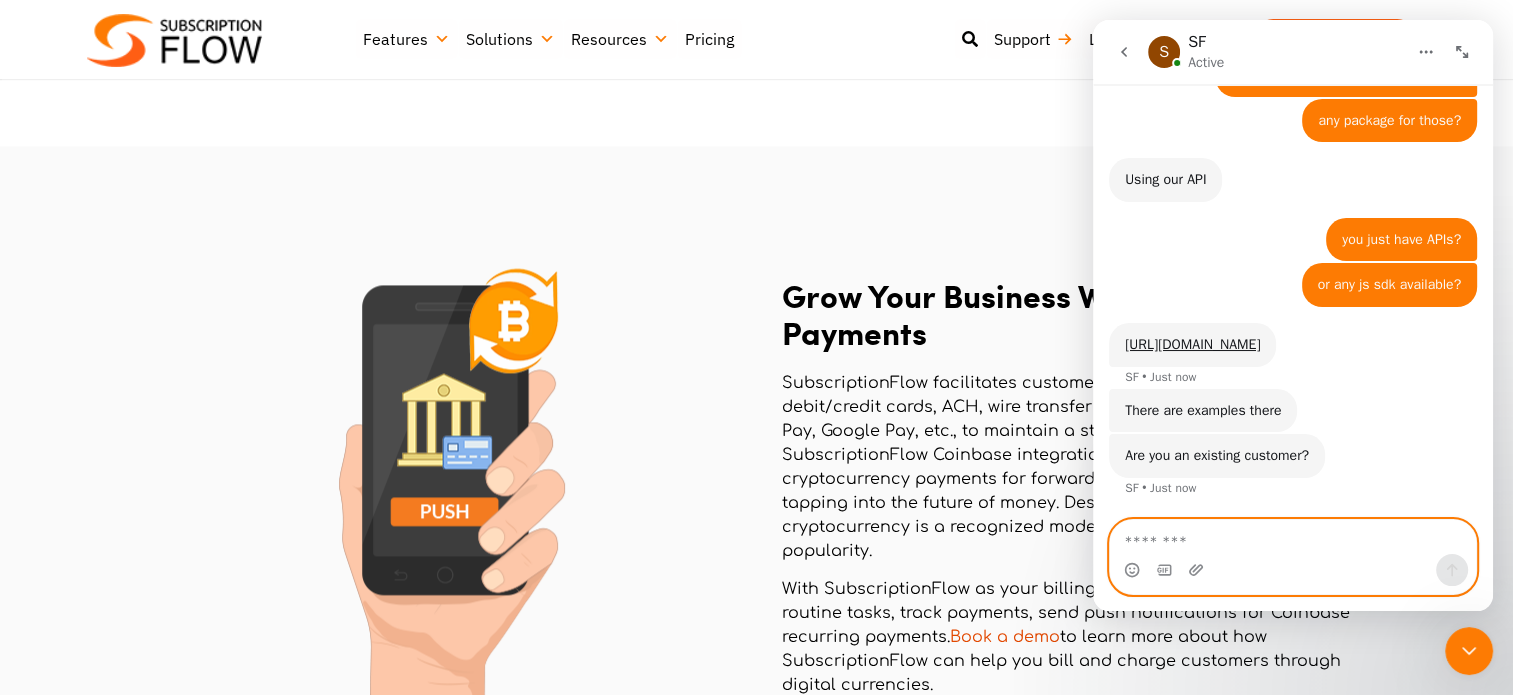 click at bounding box center (1293, 537) 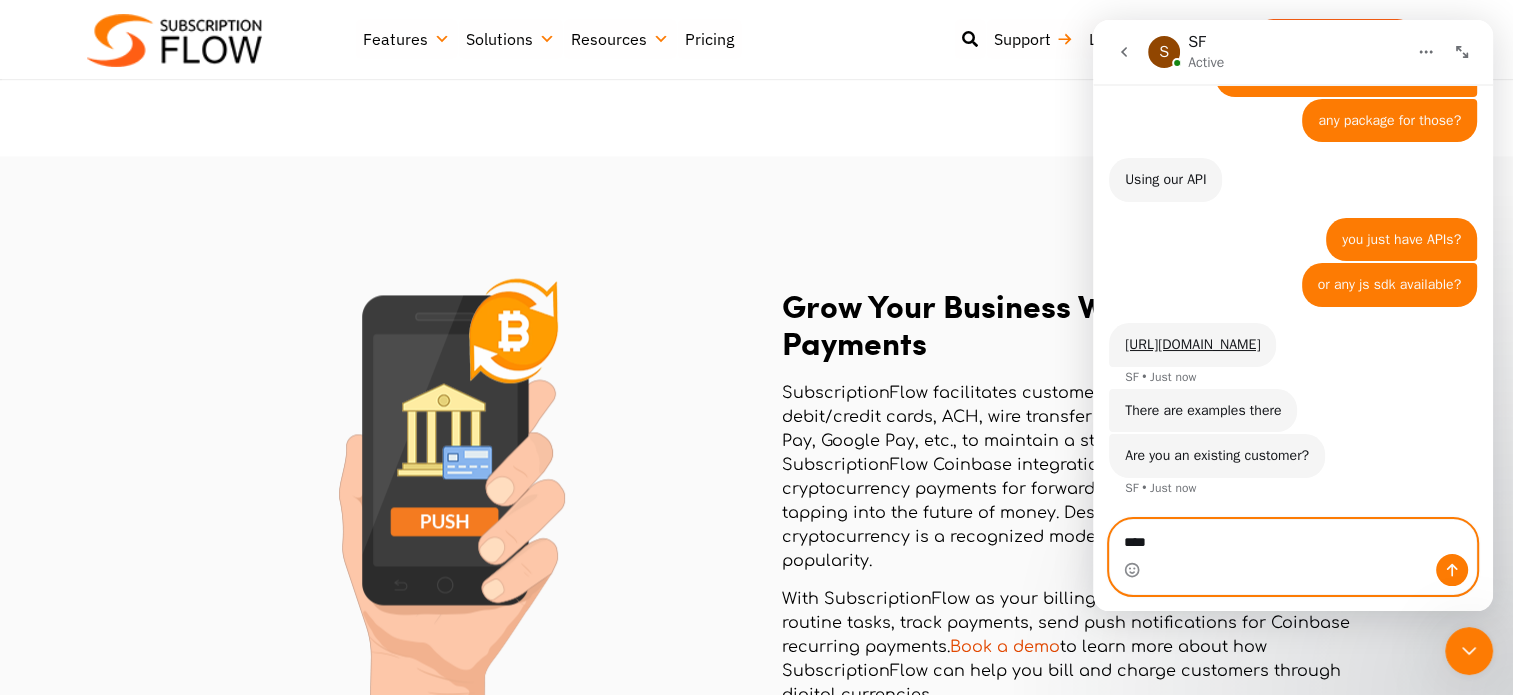 scroll, scrollTop: 2778, scrollLeft: 0, axis: vertical 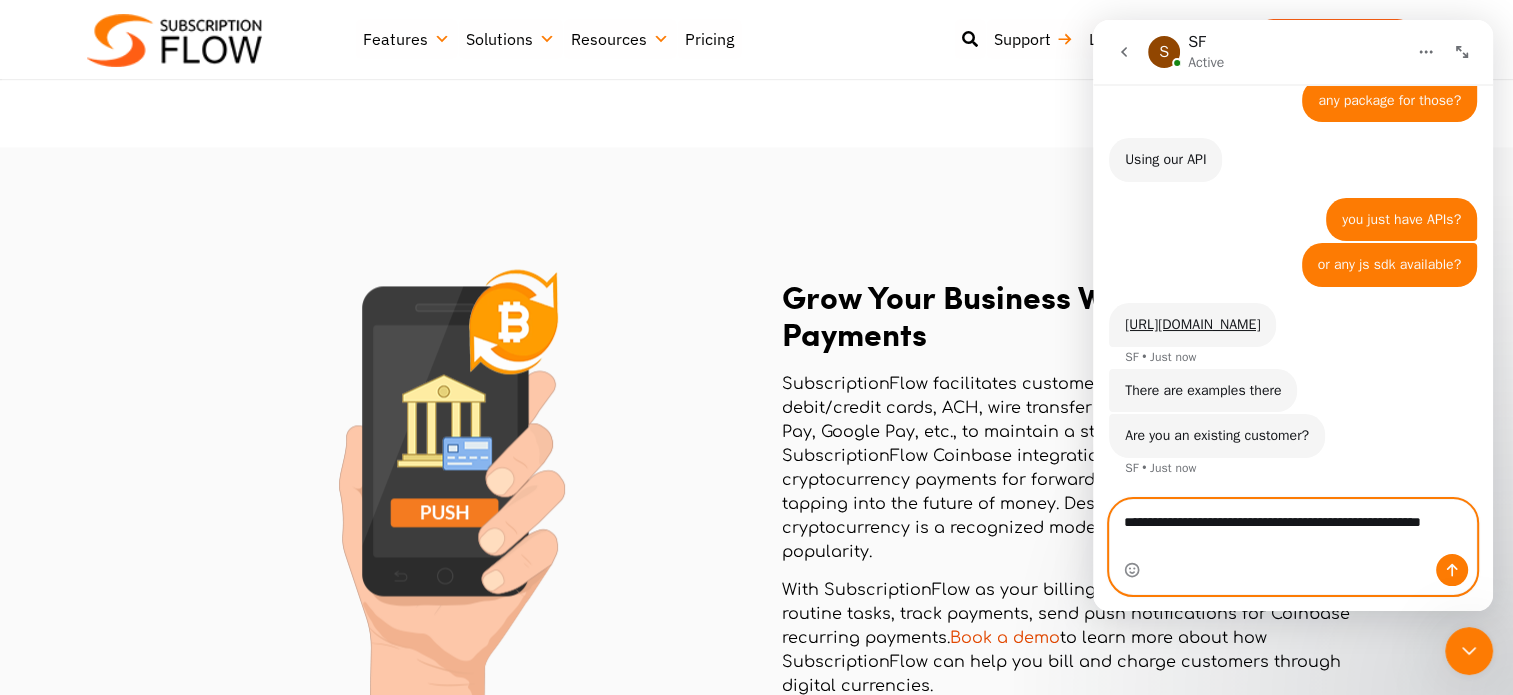 type on "**********" 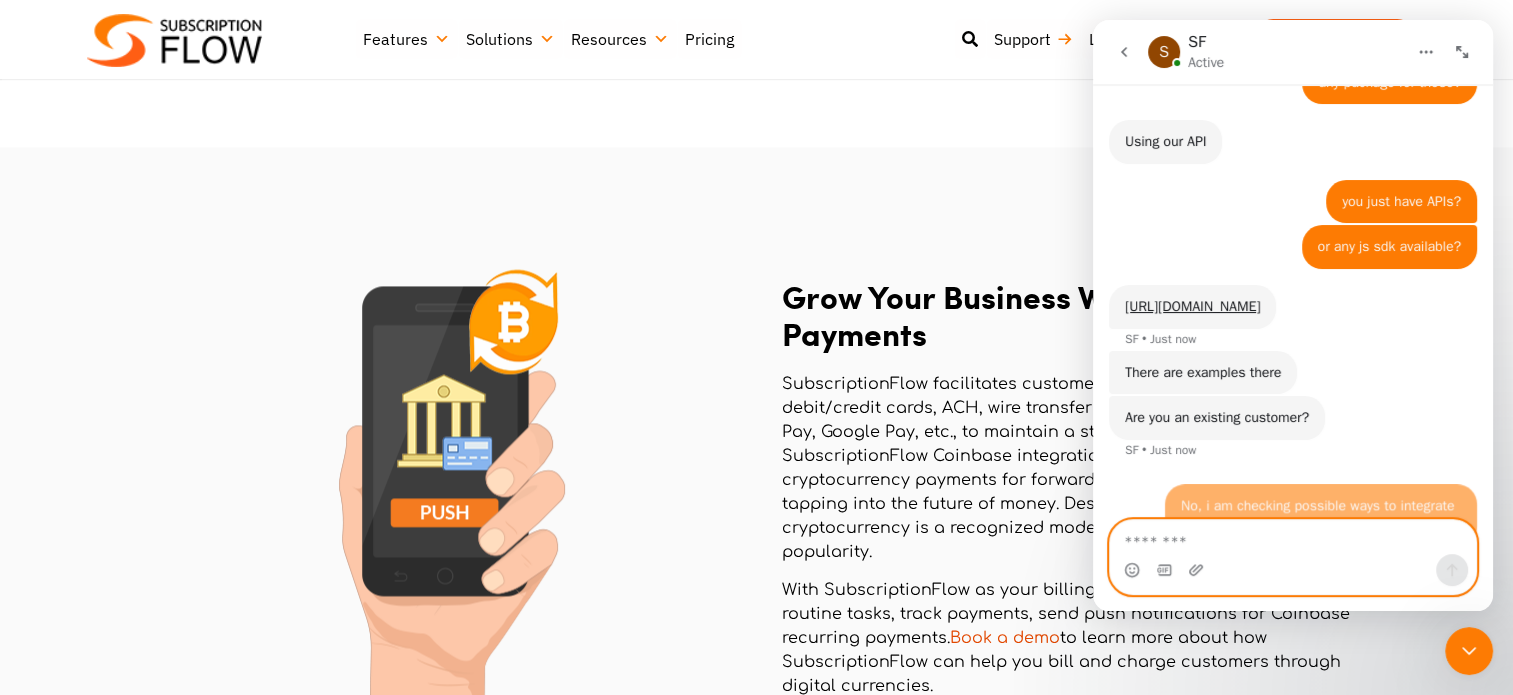 scroll, scrollTop: 574, scrollLeft: 0, axis: vertical 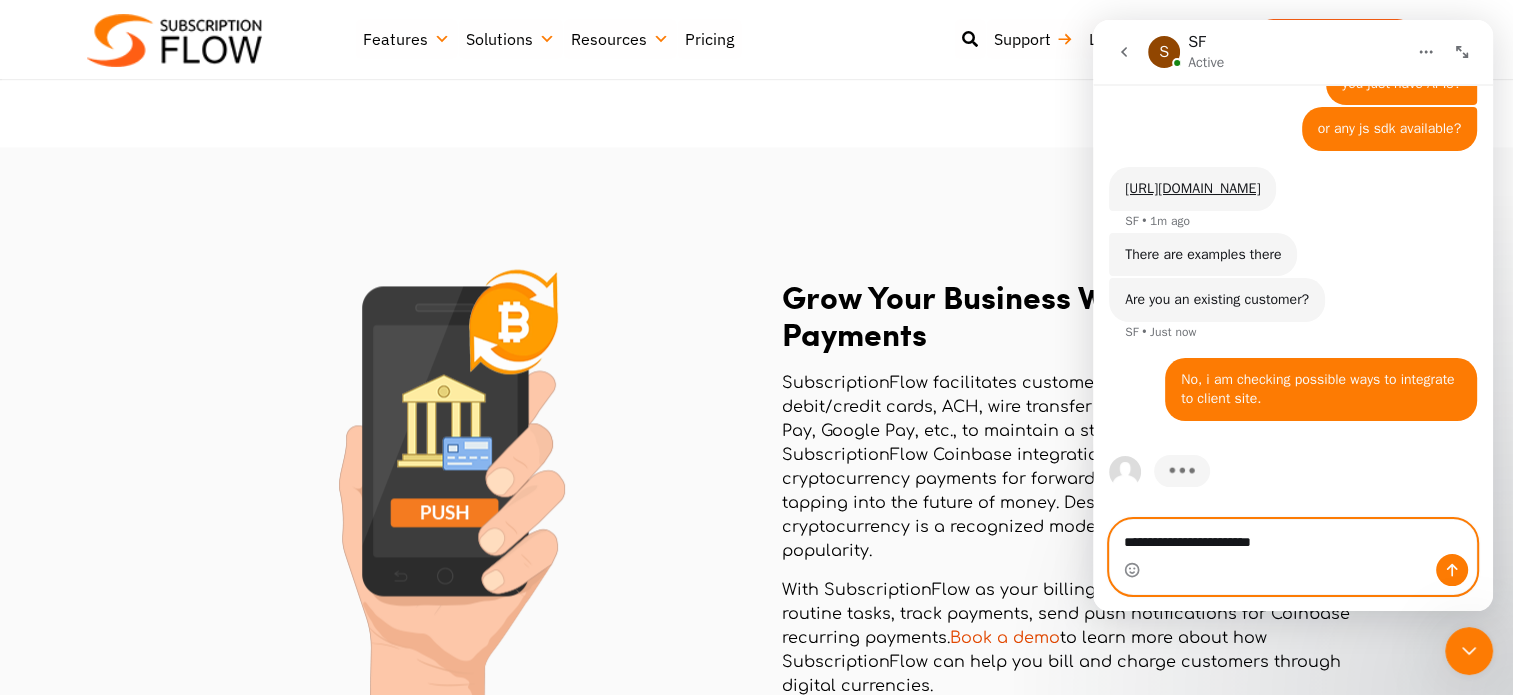 type on "**********" 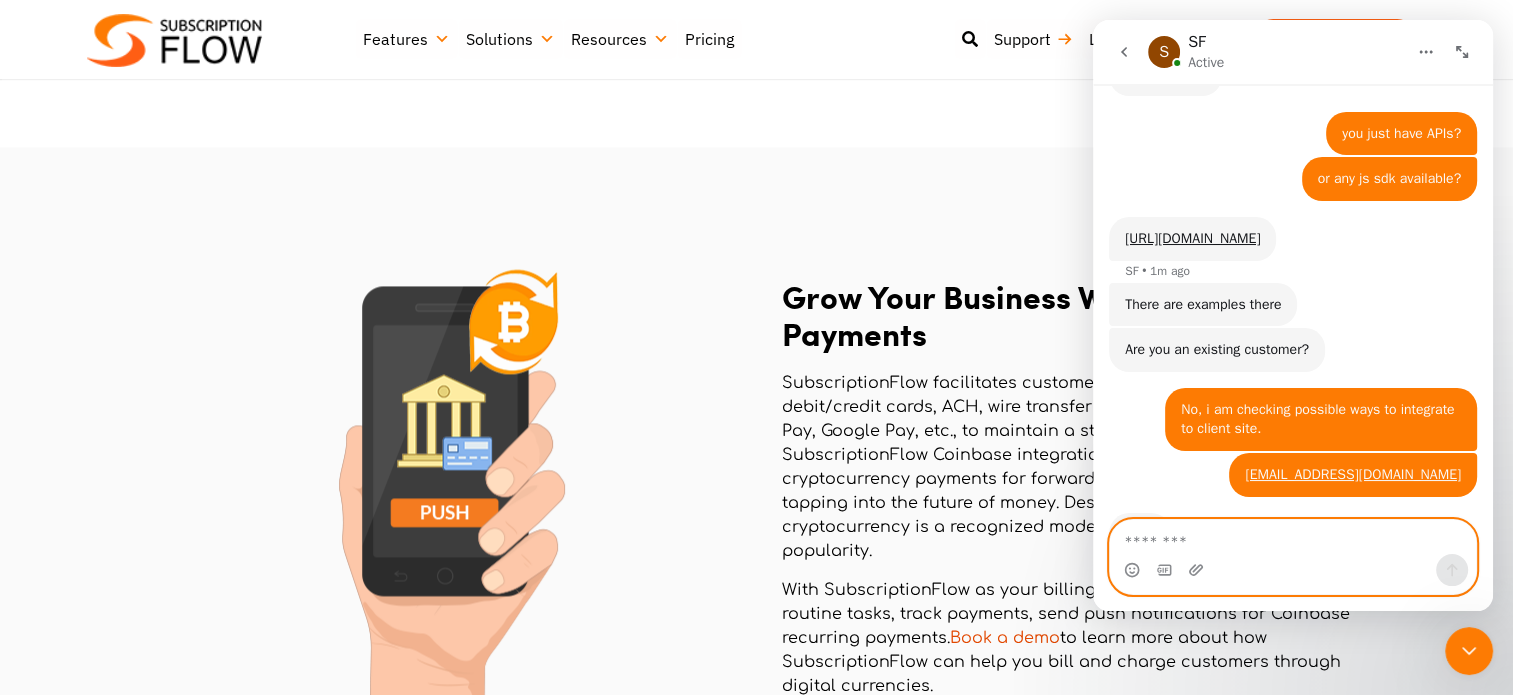 scroll, scrollTop: 579, scrollLeft: 0, axis: vertical 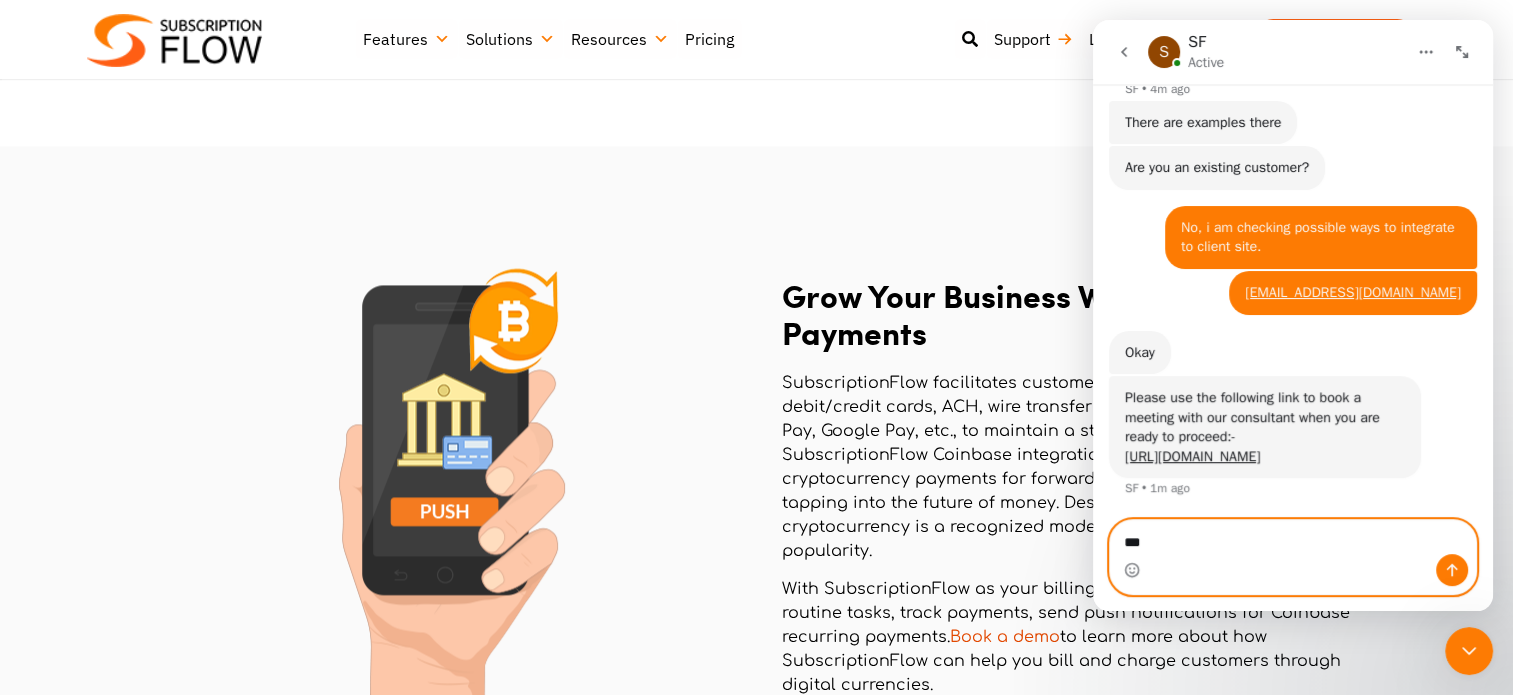 type on "****" 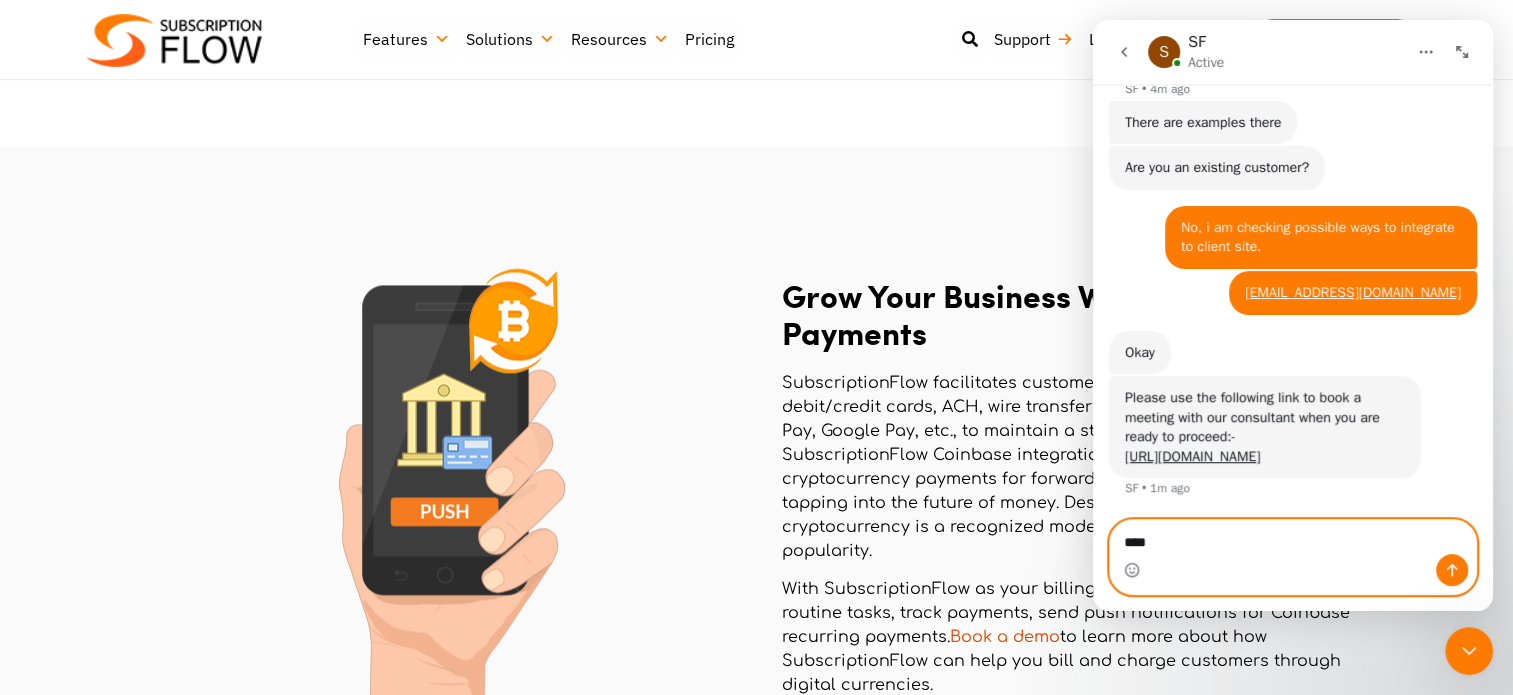 type 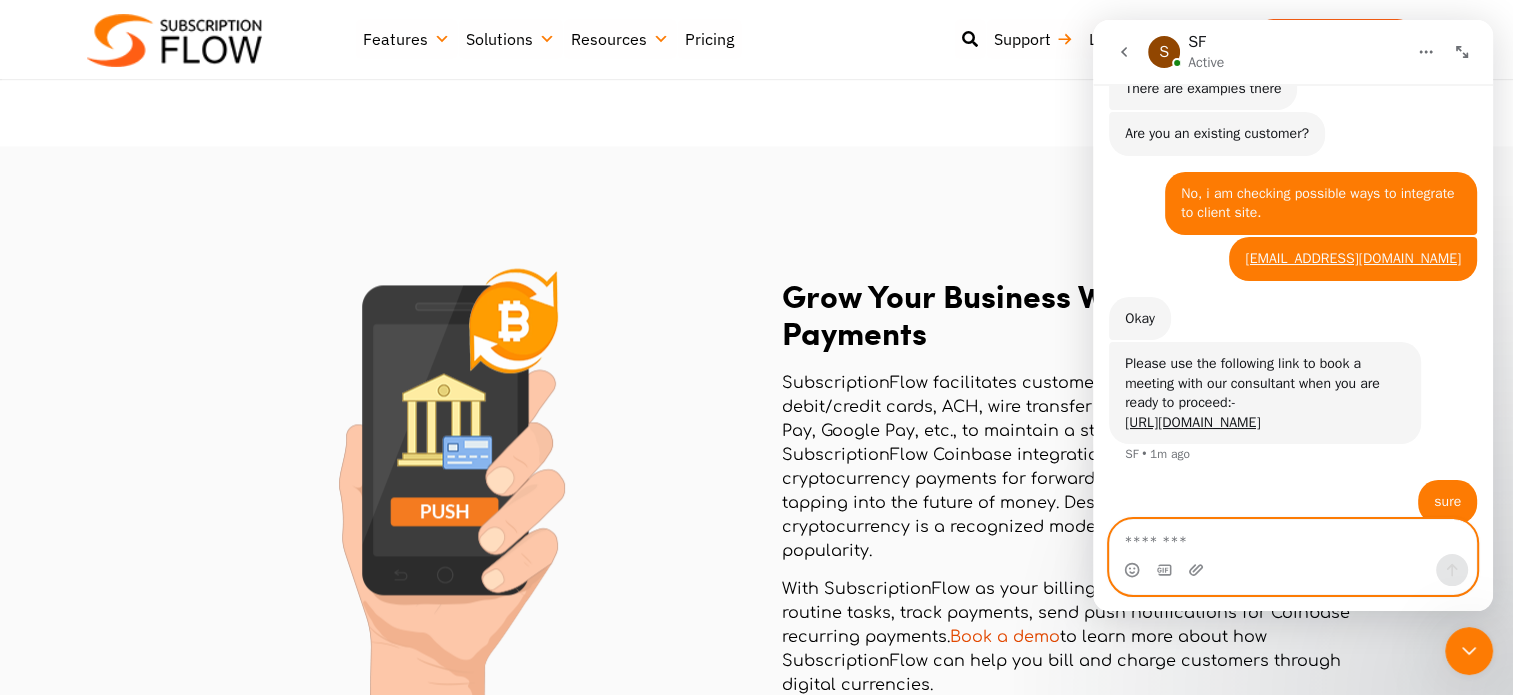 scroll, scrollTop: 863, scrollLeft: 0, axis: vertical 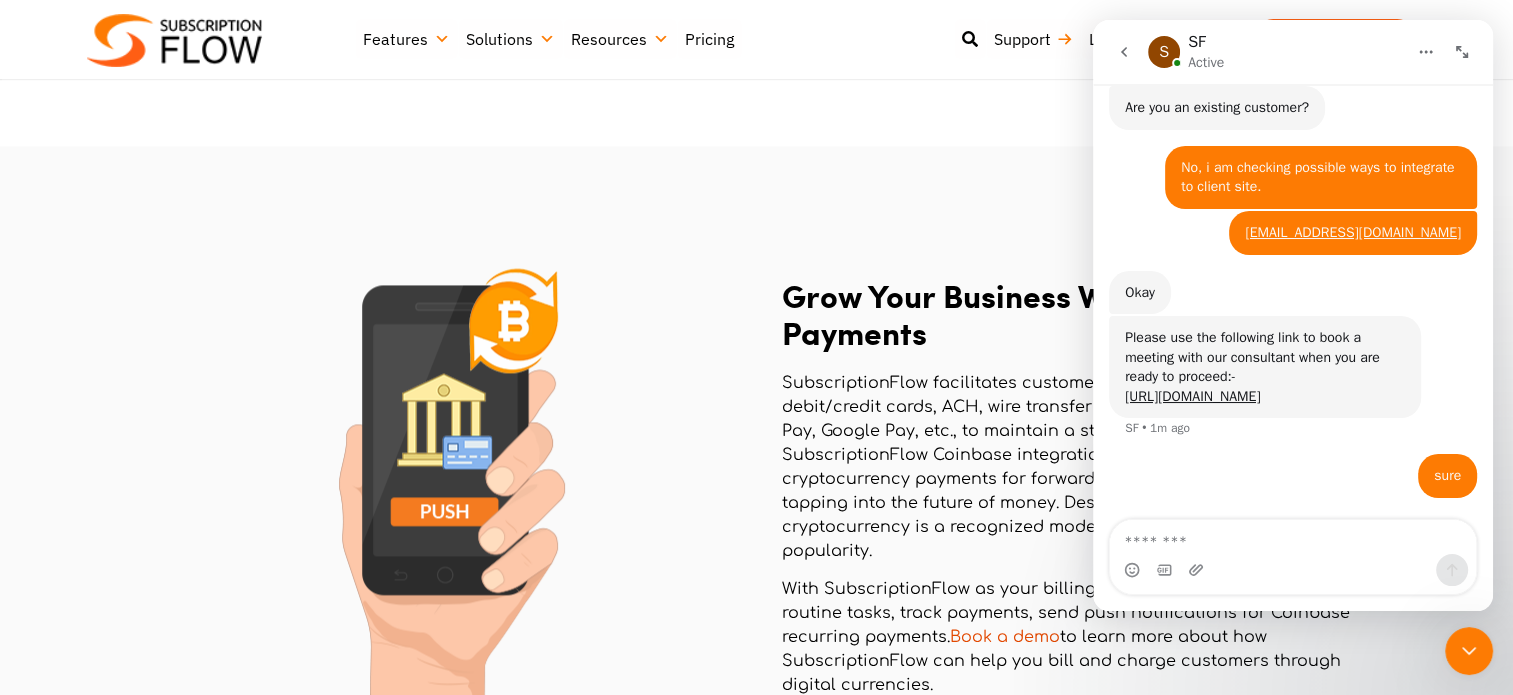 click on "Grow Your Business With the Future of Payments
SubscriptionFlow facilitates customers to accept payments through debit/credit cards, ACH, wire transfer & digital wallets, like Apple Pay, Google Pay, etc., to maintain a steady cash flow. Through the SubscriptionFlow Coinbase integration, collect bitcoin and other cryptocurrency payments for forward thinking business leaders tapping into the future of money. Despite its complexities, cryptocurrency is a recognized mode of currency that is growing in popularity.
With SubscriptionFlow as your billing engine you can automate routine tasks, track payments, send push notifications for Coinbase recurring payments.  Book a demo  to learn more about how SubscriptionFlow can help you bill and charge customers through digital currencies." at bounding box center (1057, 494) 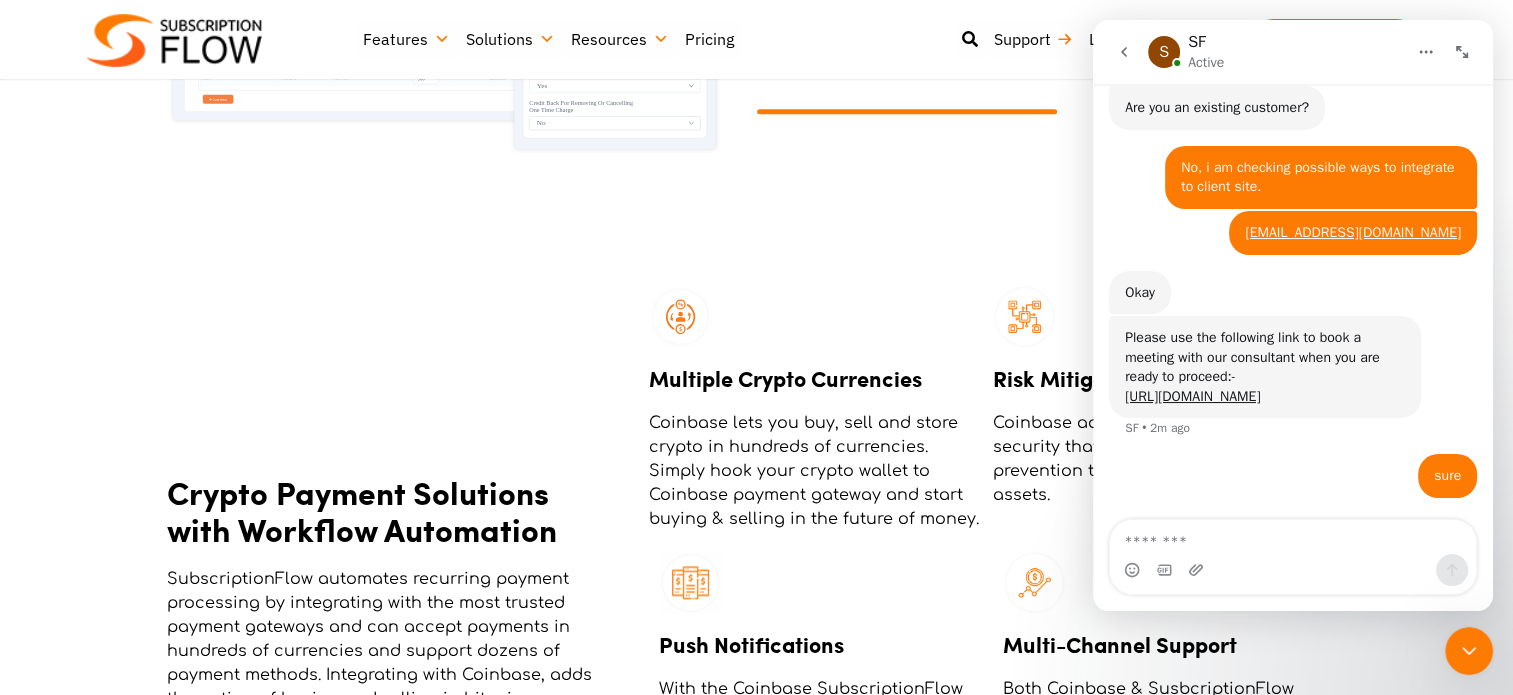 scroll, scrollTop: 1878, scrollLeft: 0, axis: vertical 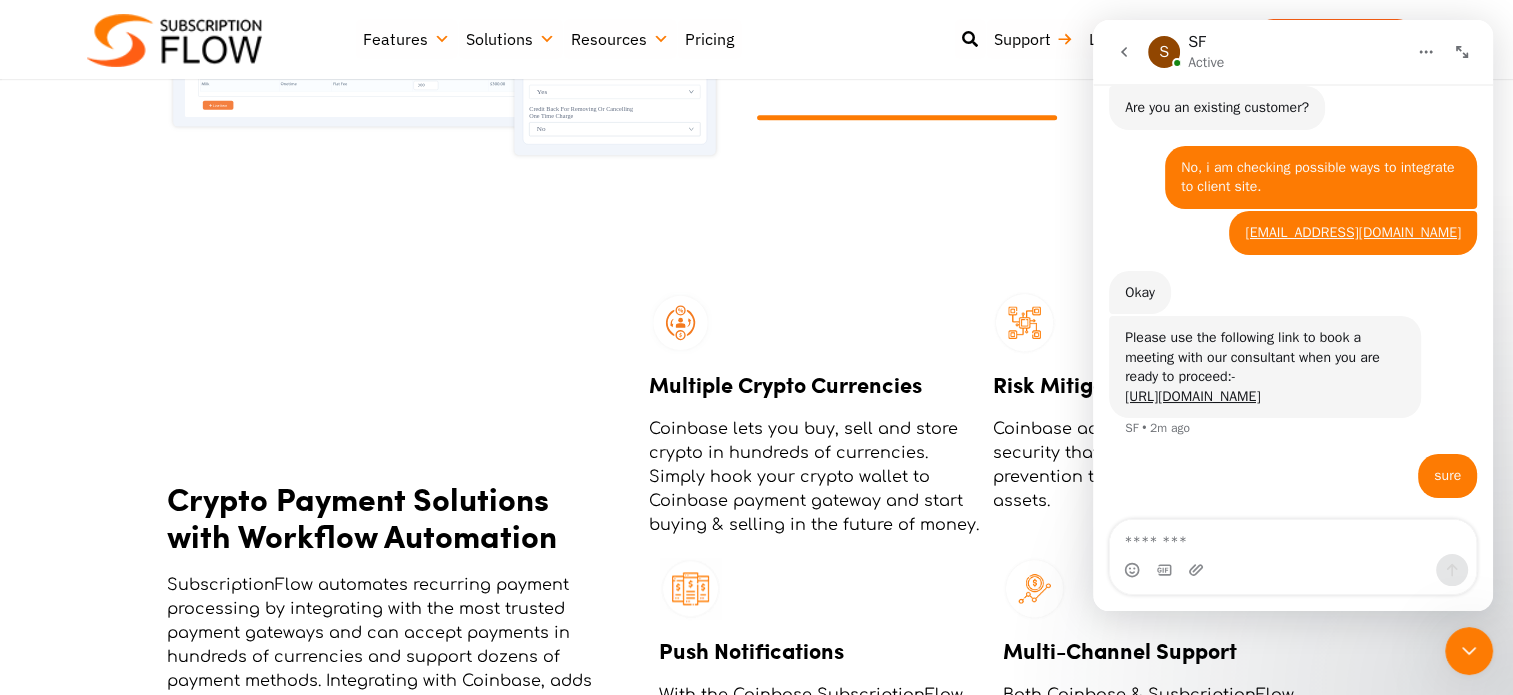 click 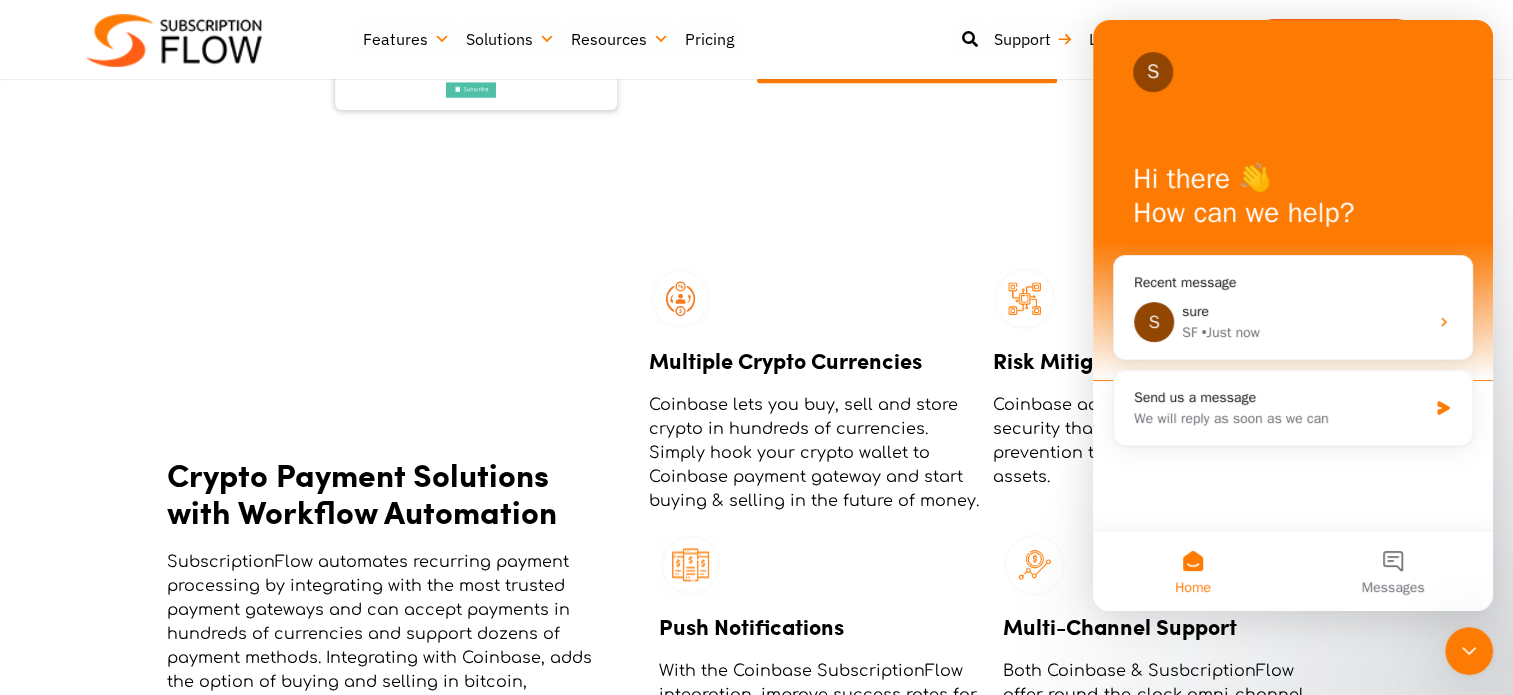 click at bounding box center (1469, 651) 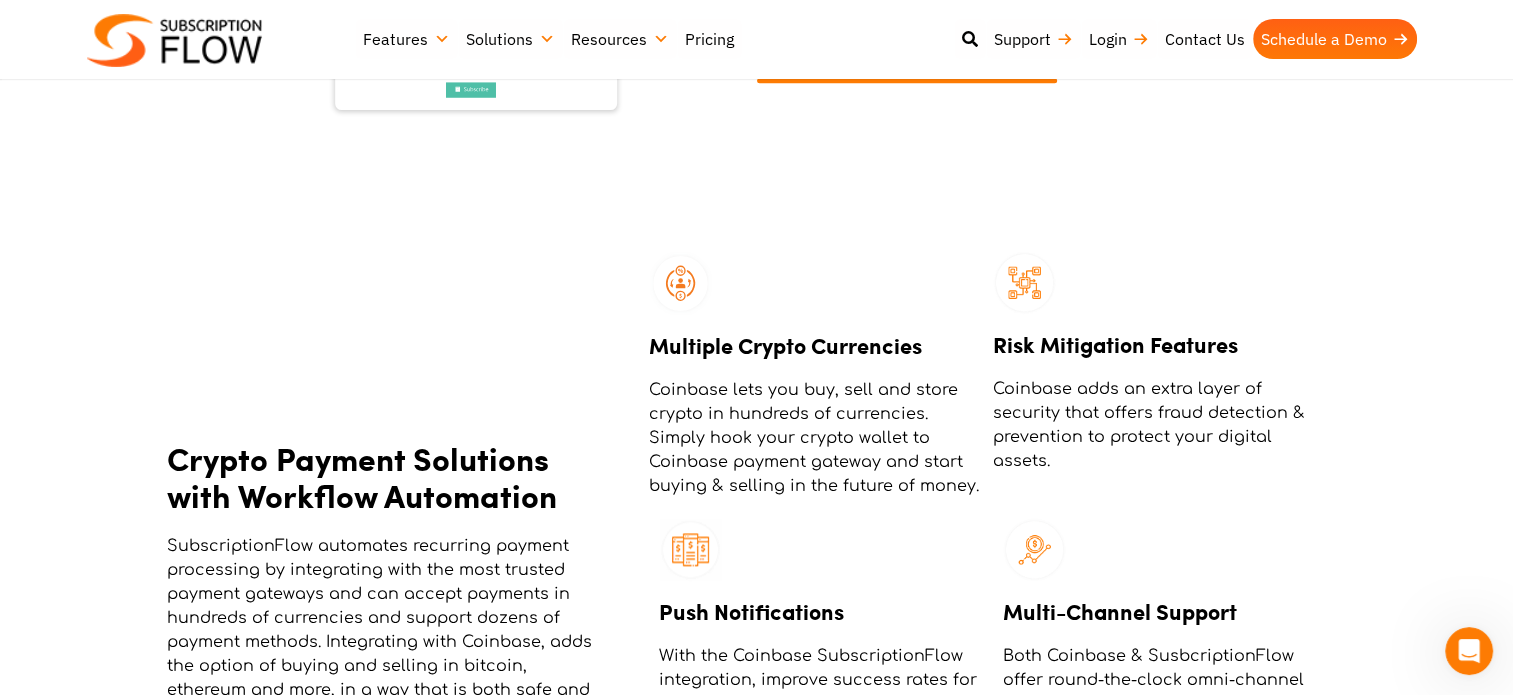 scroll, scrollTop: 0, scrollLeft: 0, axis: both 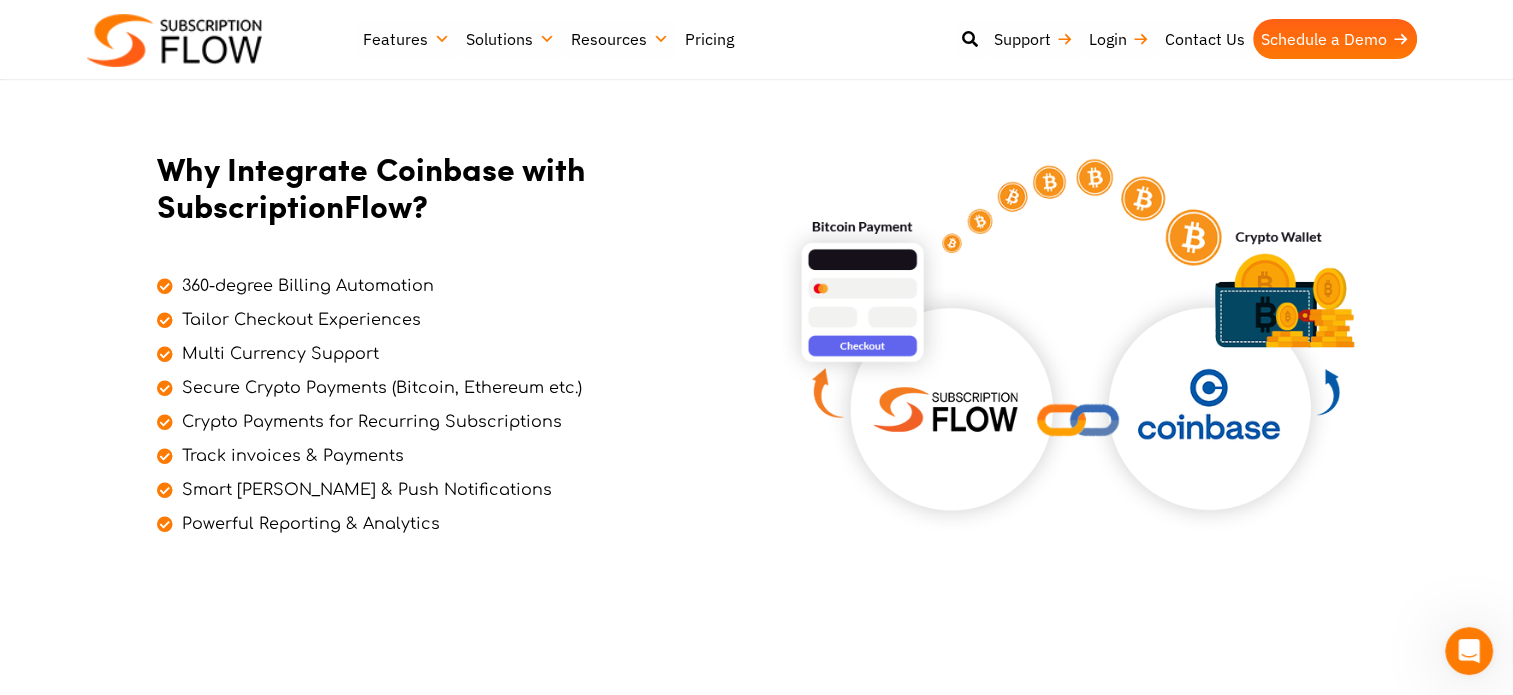 click on "Pricing" at bounding box center [709, 39] 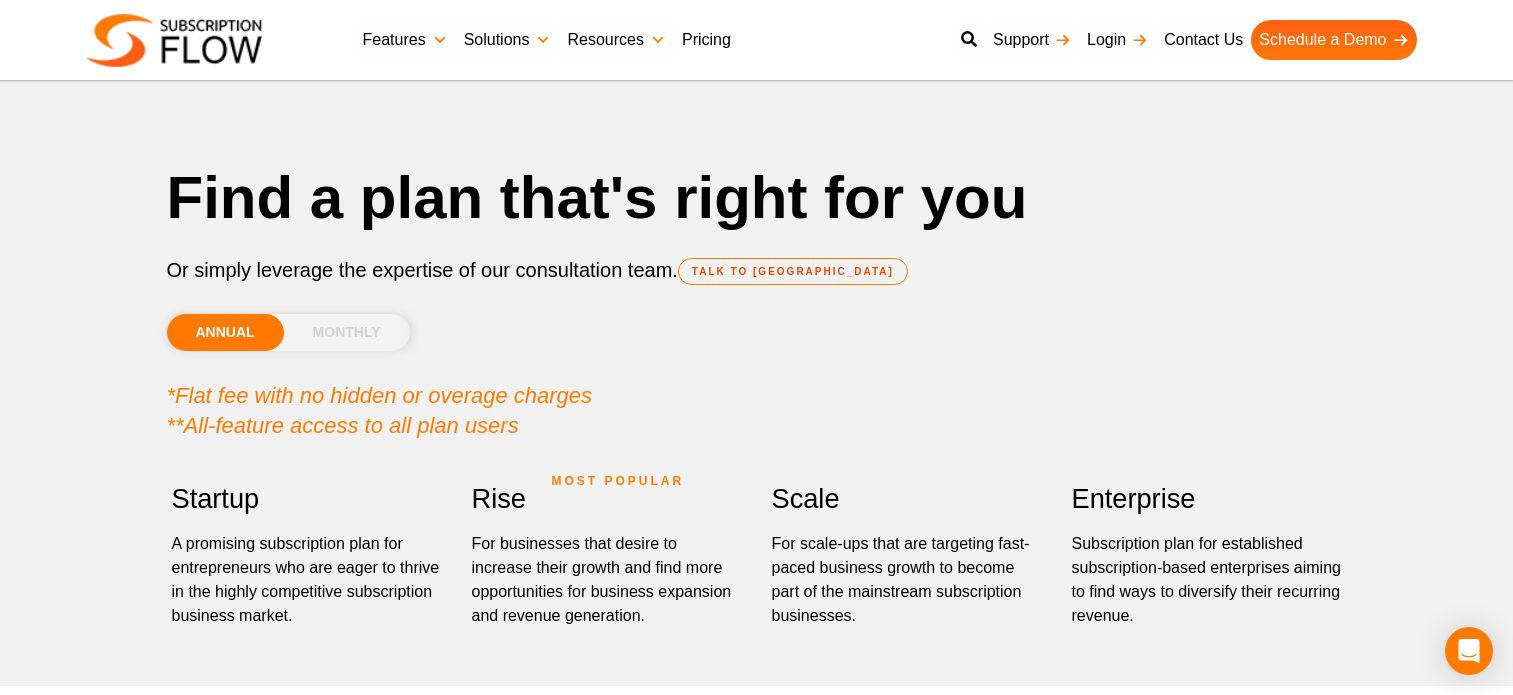 scroll, scrollTop: 0, scrollLeft: 0, axis: both 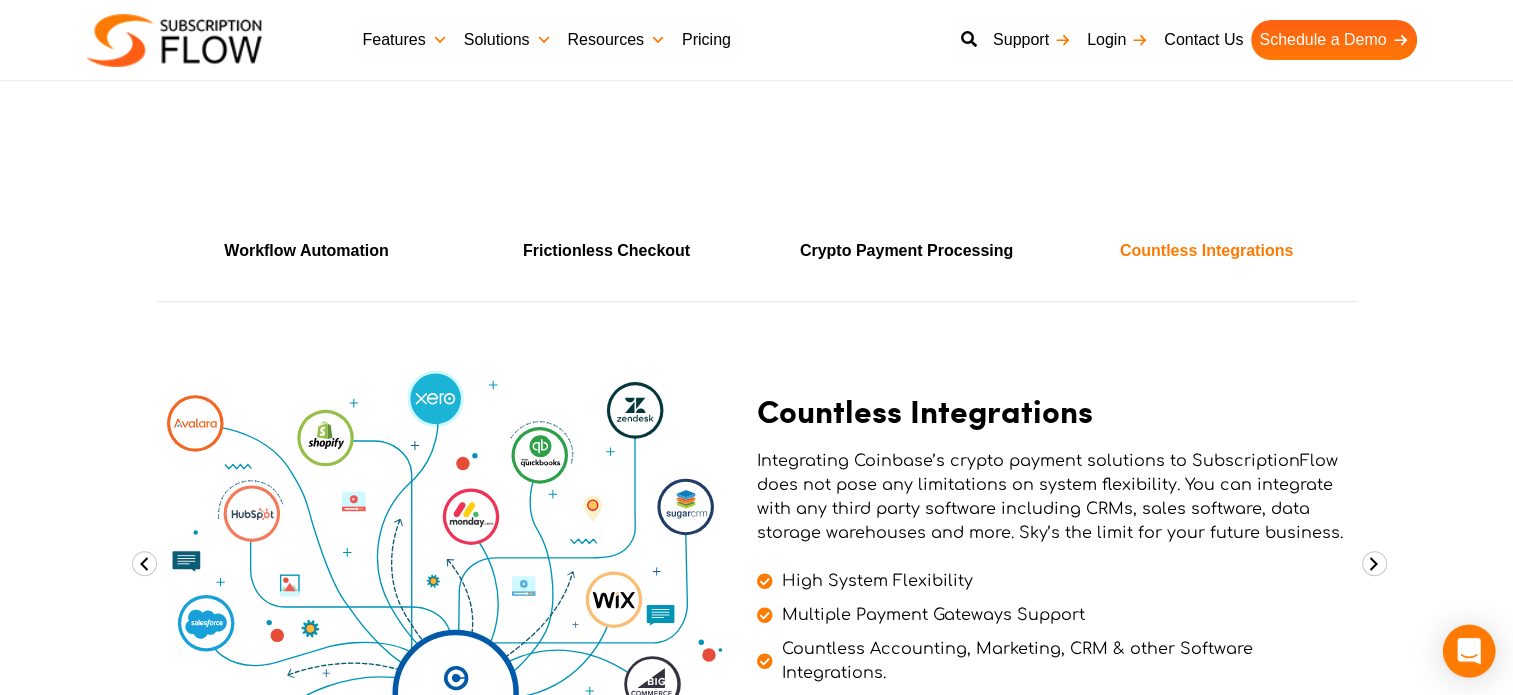 drag, startPoint x: 1472, startPoint y: 659, endPoint x: 1442, endPoint y: 653, distance: 30.594116 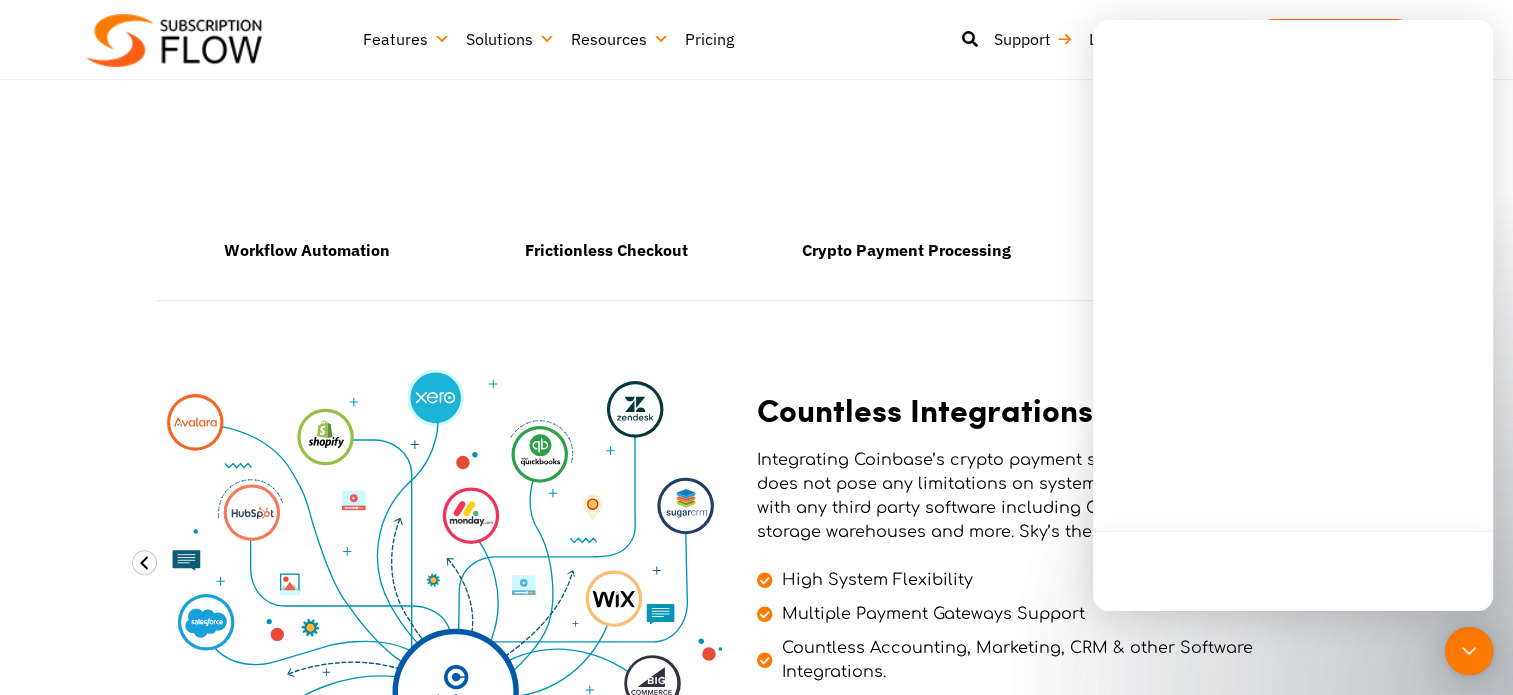 scroll, scrollTop: 0, scrollLeft: 0, axis: both 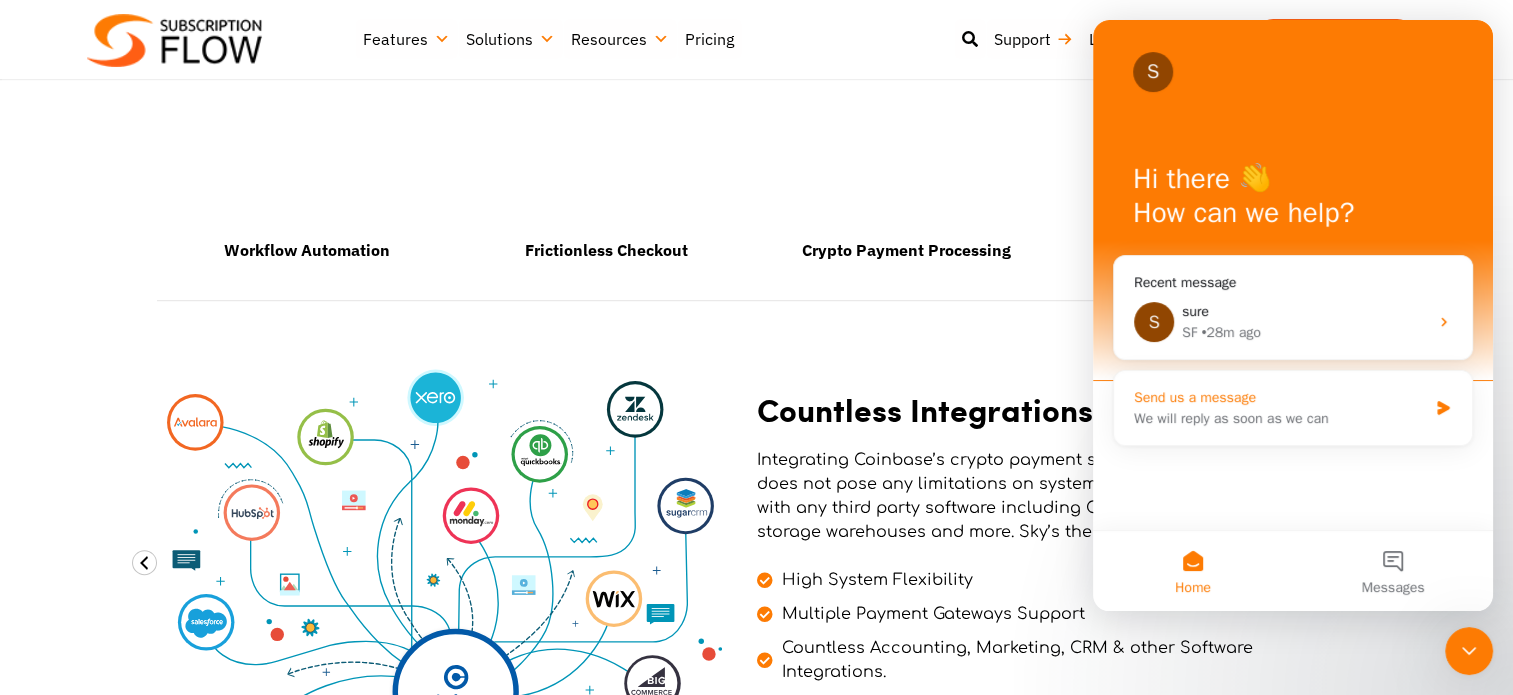 click on "We will reply as soon as we can" at bounding box center [1280, 418] 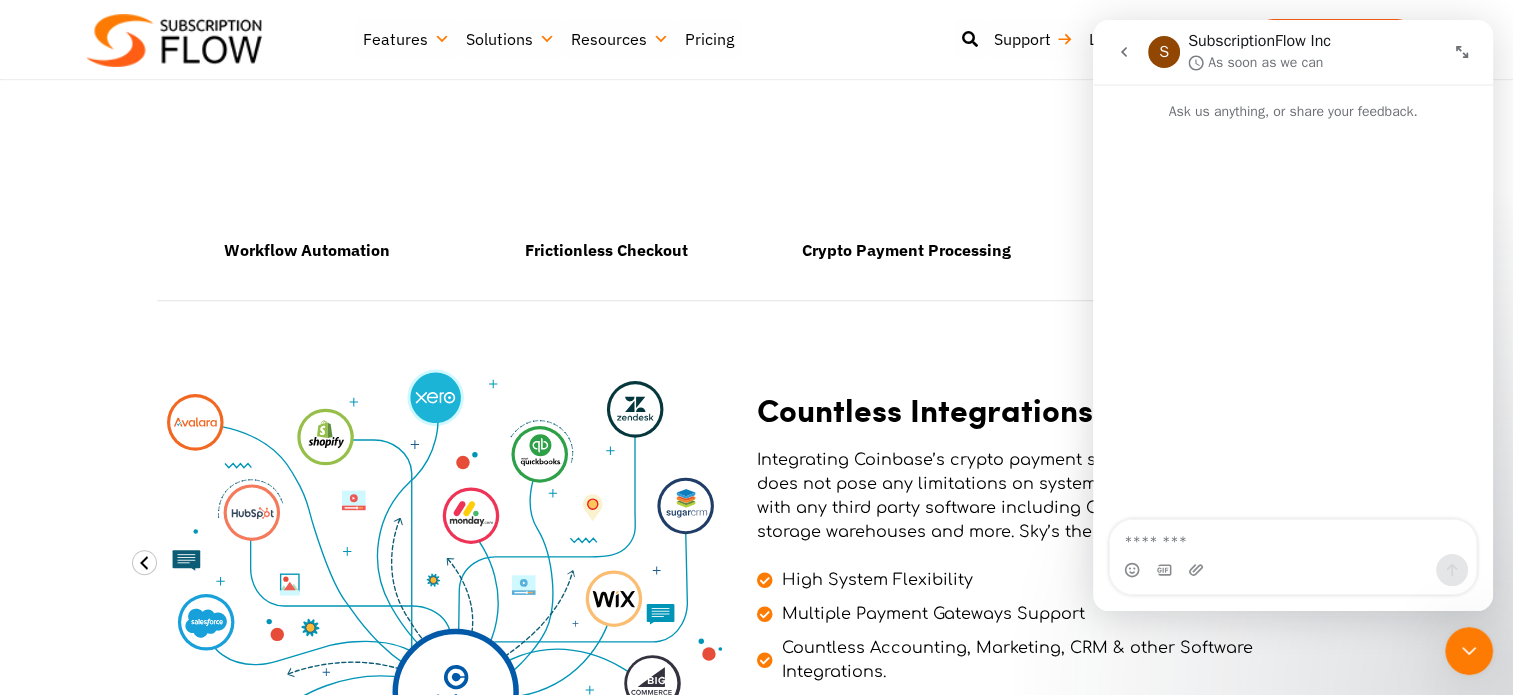 drag, startPoint x: 1290, startPoint y: 124, endPoint x: 1206, endPoint y: 107, distance: 85.70297 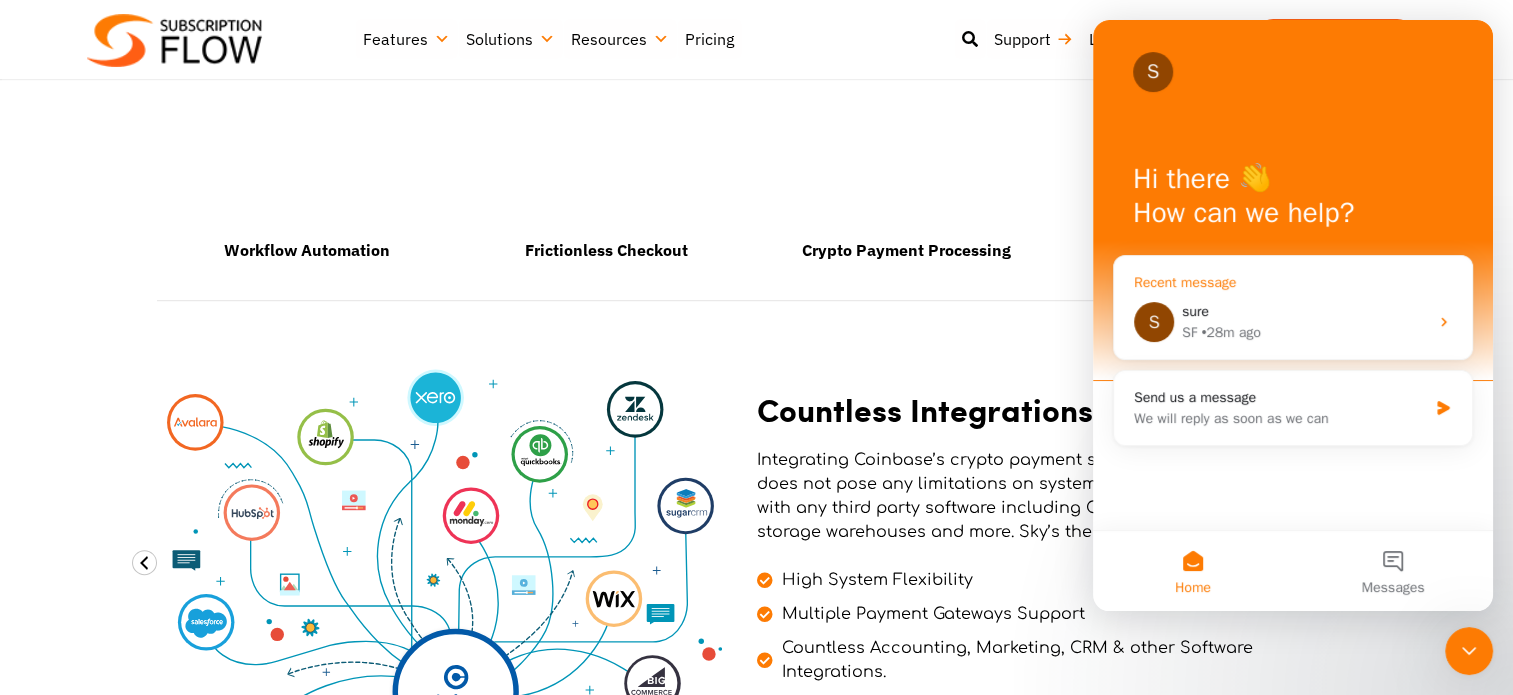 click on "sure" at bounding box center (1305, 311) 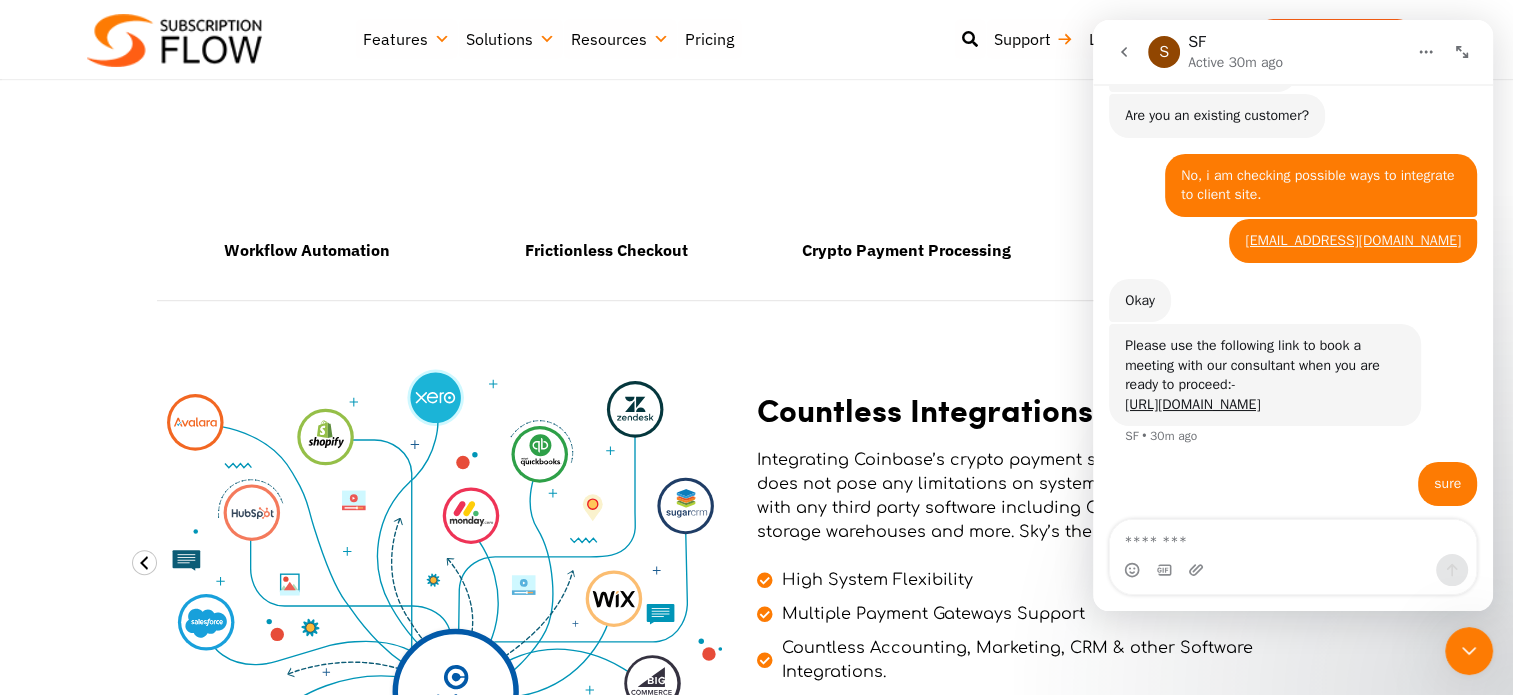 scroll, scrollTop: 843, scrollLeft: 0, axis: vertical 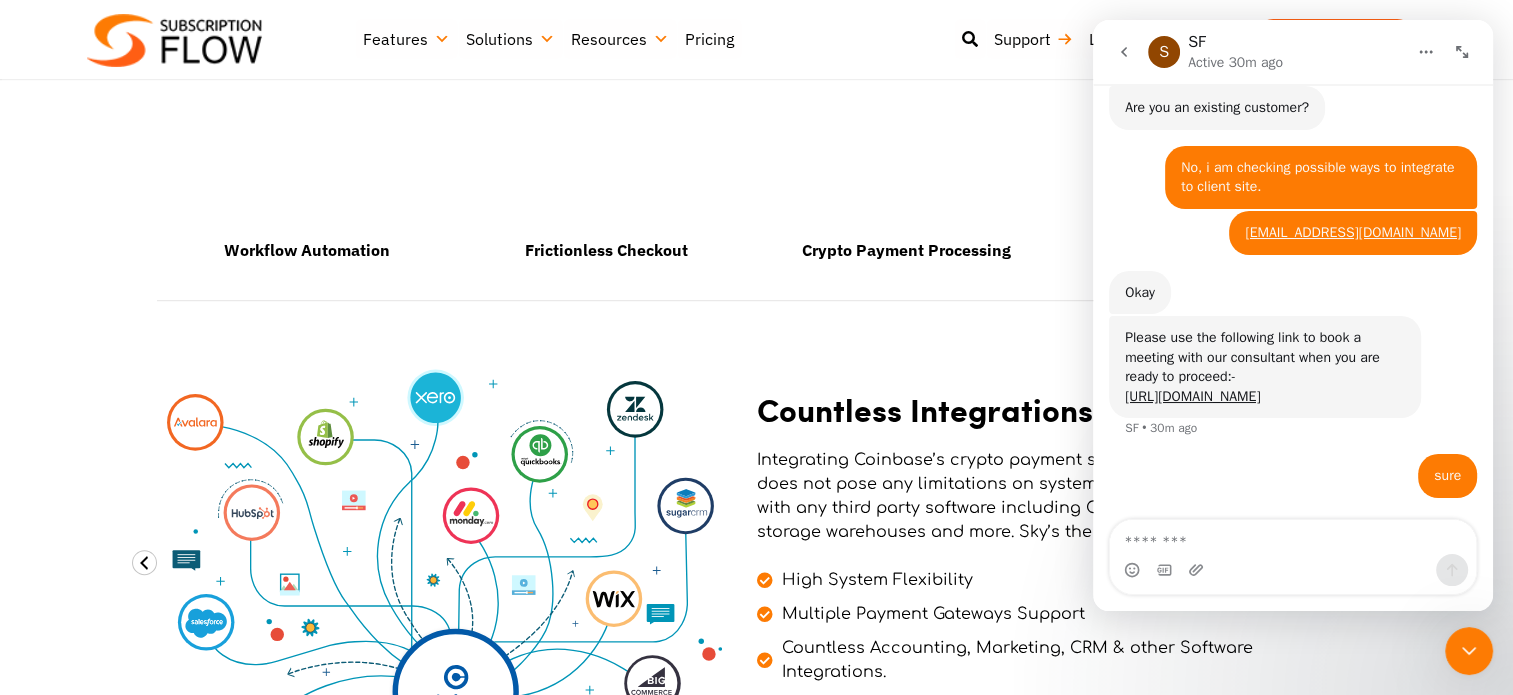 copy on "meeting with our consultant when you are ready to proceed:- https://calendly.com/info-8275/subscriptionflow" 